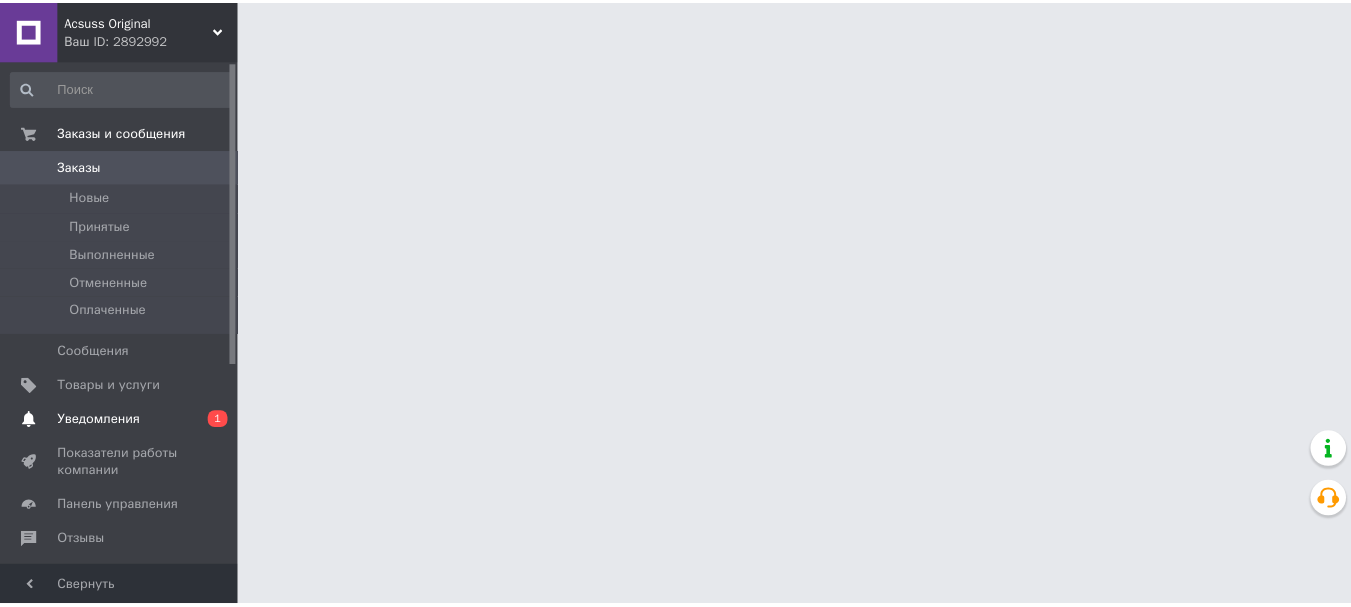 scroll, scrollTop: 0, scrollLeft: 0, axis: both 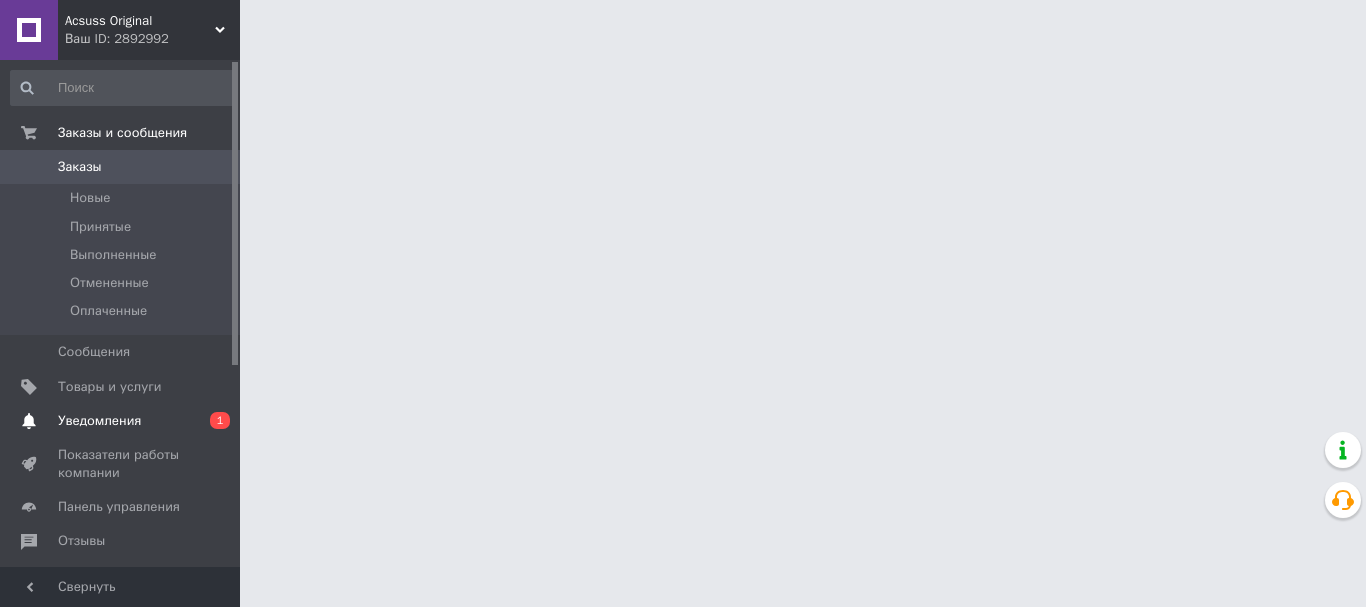 click on "Уведомления" at bounding box center (99, 421) 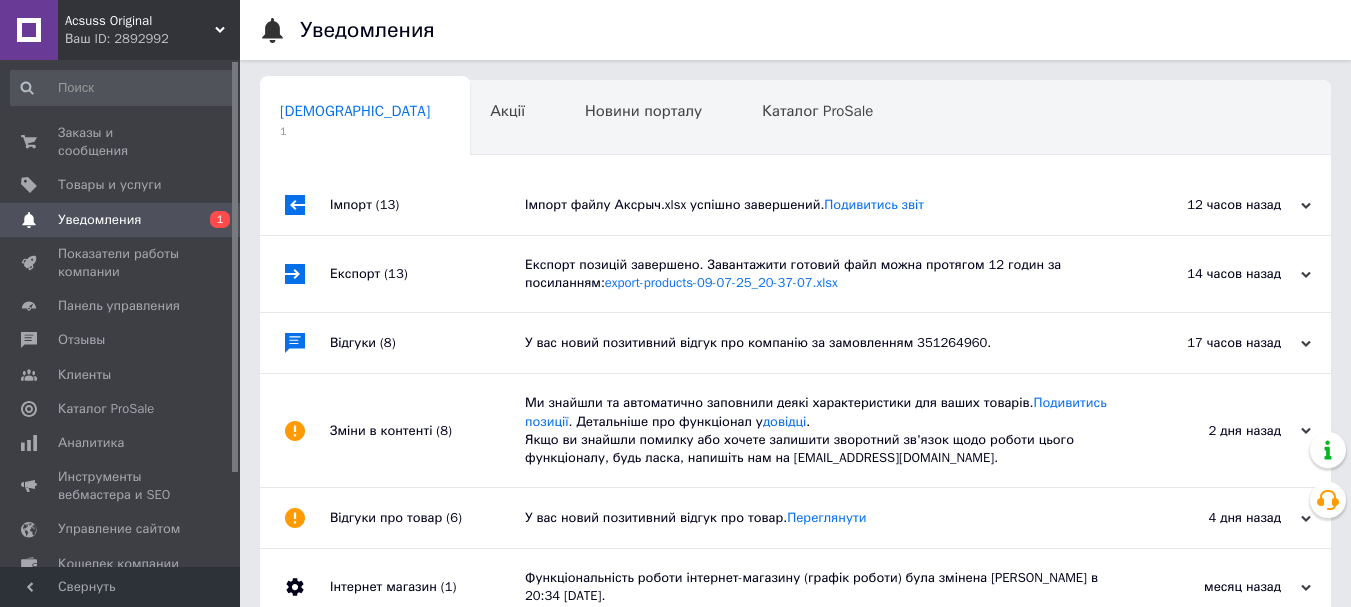 click on "Імпорт файлу Аксрыч.xlsx успішно завершений.  Подивитись звіт" at bounding box center [818, 205] 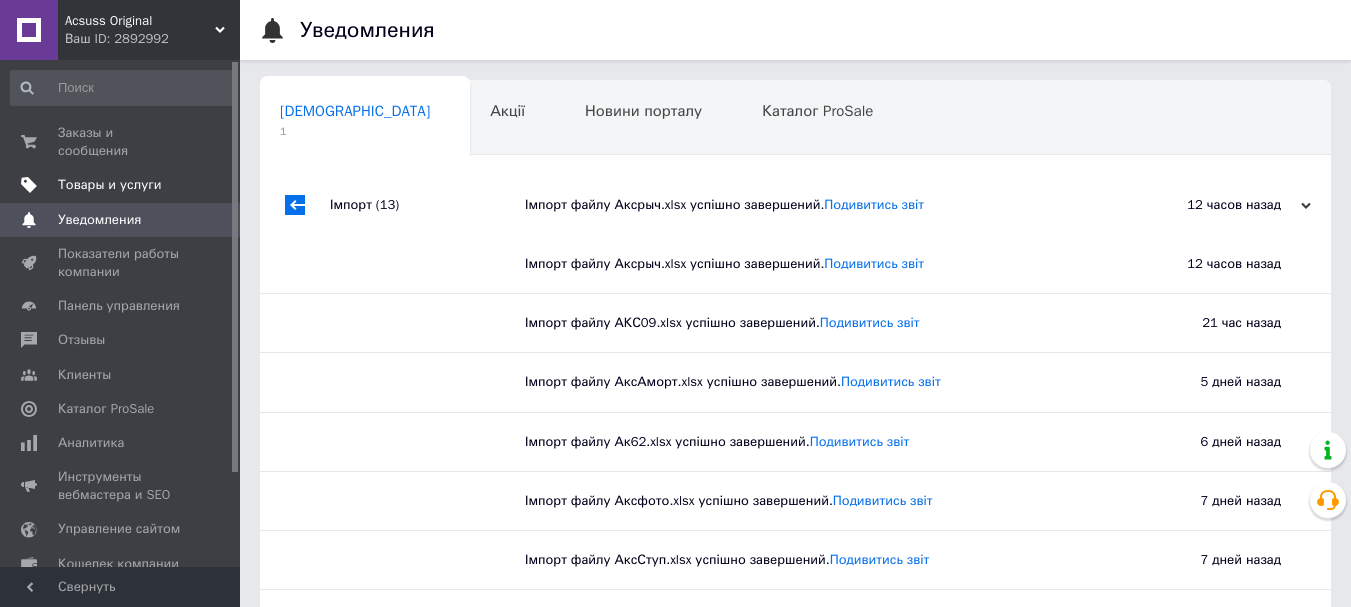 click on "Товары и услуги" at bounding box center (110, 185) 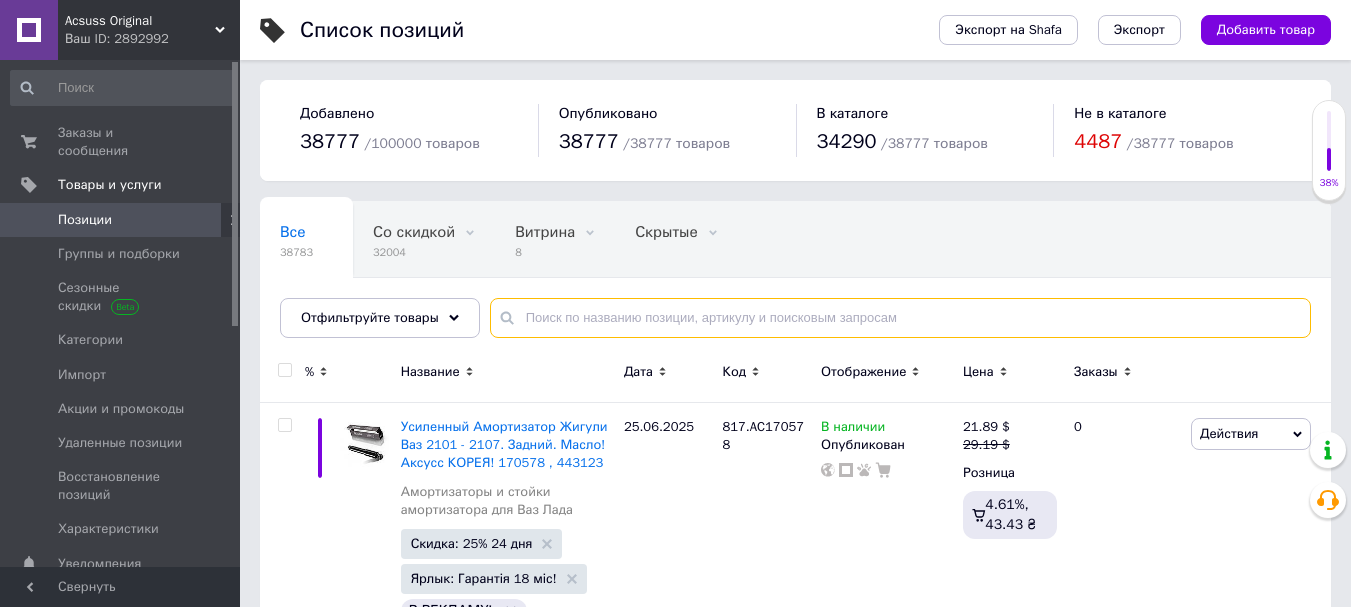 click at bounding box center (900, 318) 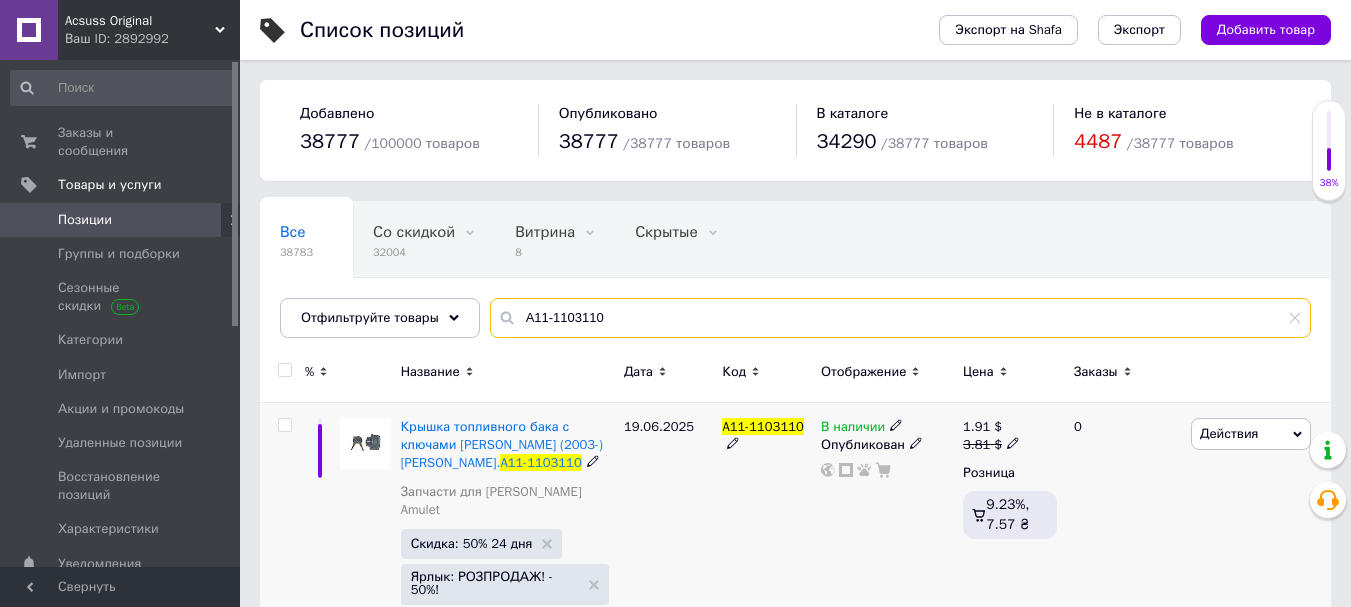 scroll, scrollTop: 75, scrollLeft: 0, axis: vertical 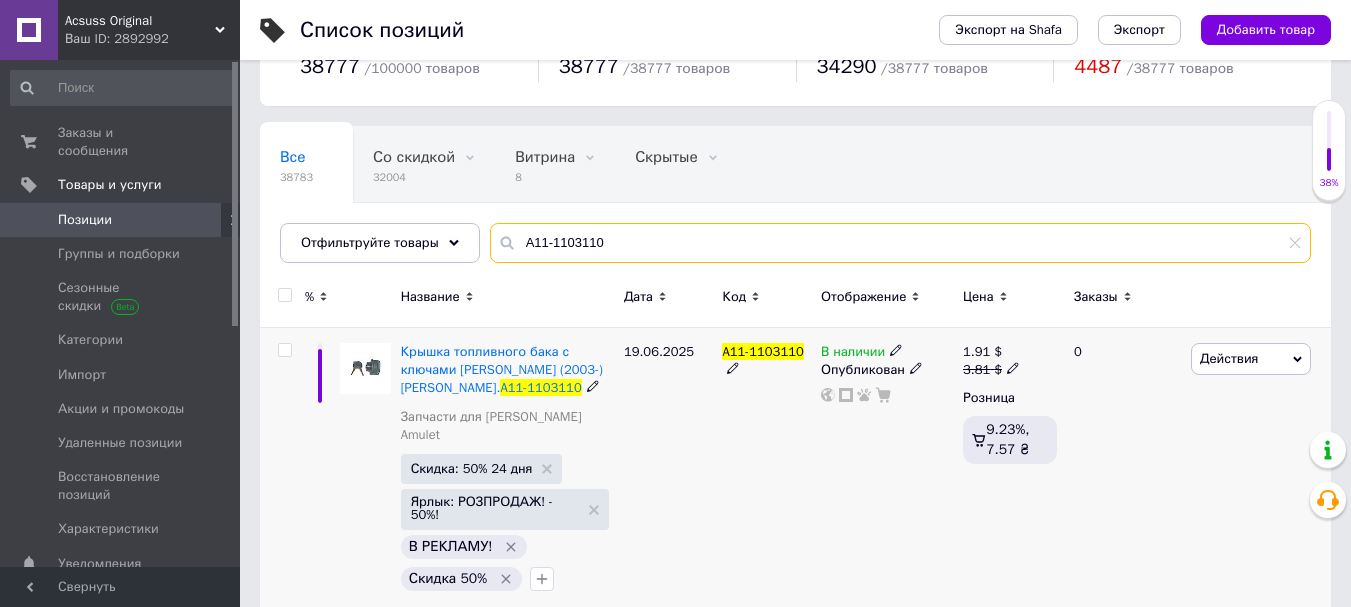 type on "A11-1103110" 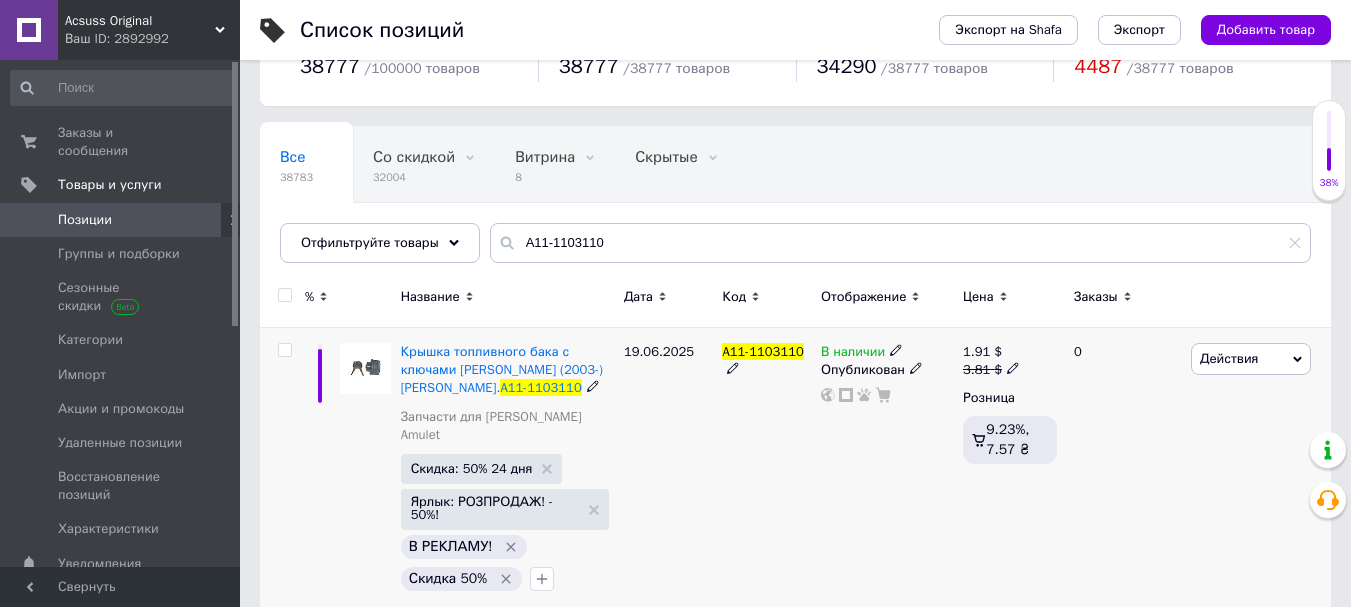 click on "Действия" at bounding box center [1229, 358] 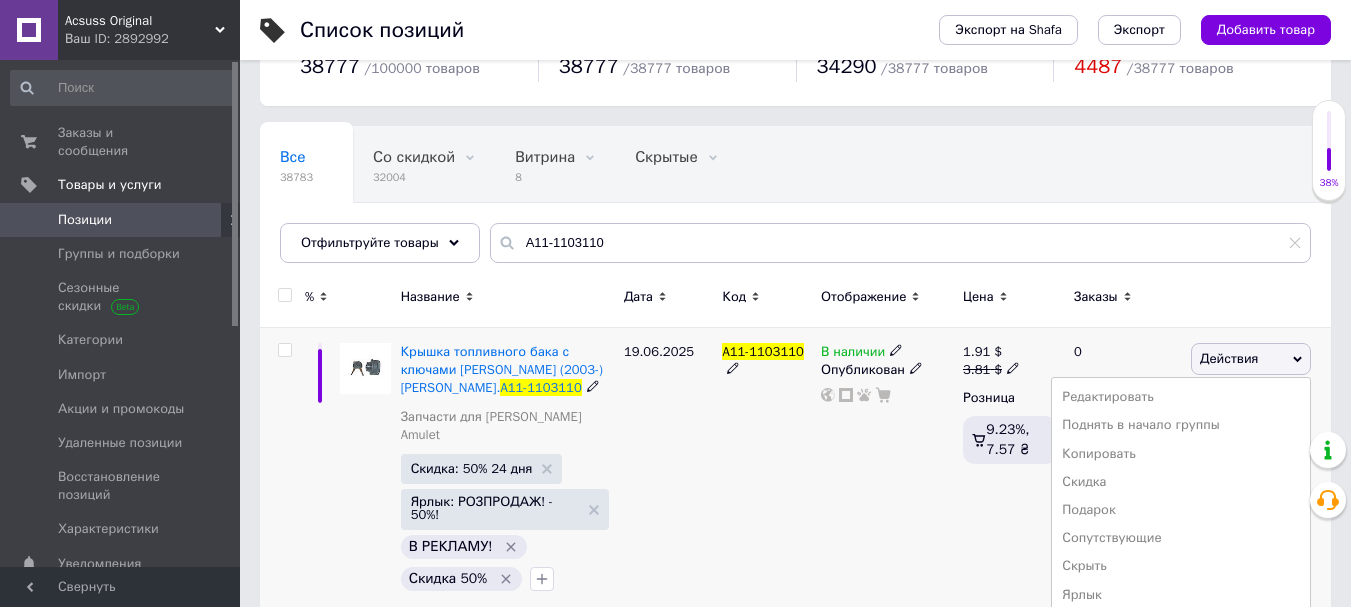 scroll, scrollTop: 167, scrollLeft: 0, axis: vertical 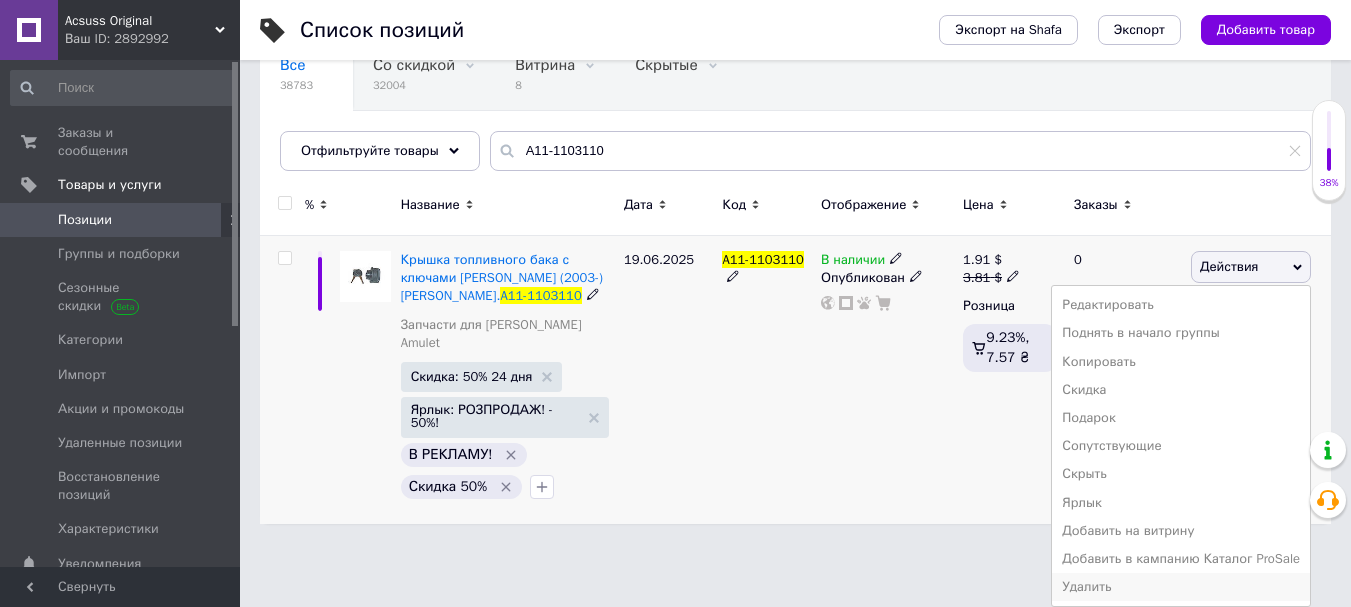 click on "Удалить" at bounding box center (1181, 587) 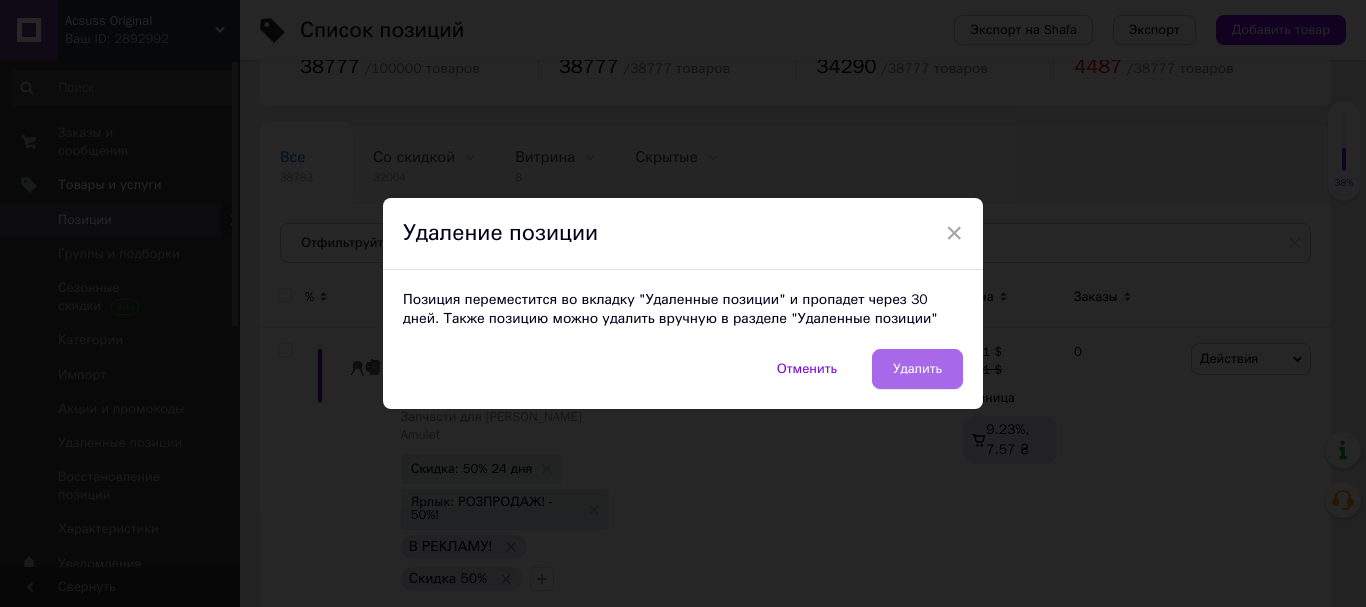 click on "Удалить" at bounding box center (917, 369) 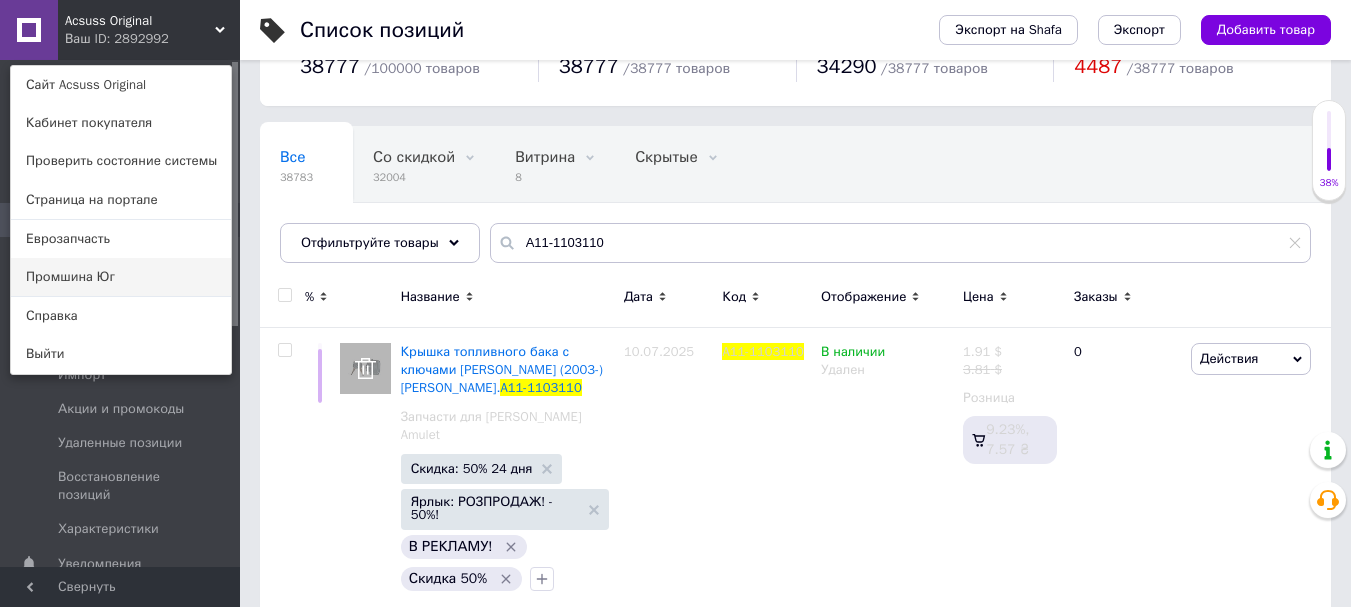 click on "Промшина Юг" at bounding box center [121, 277] 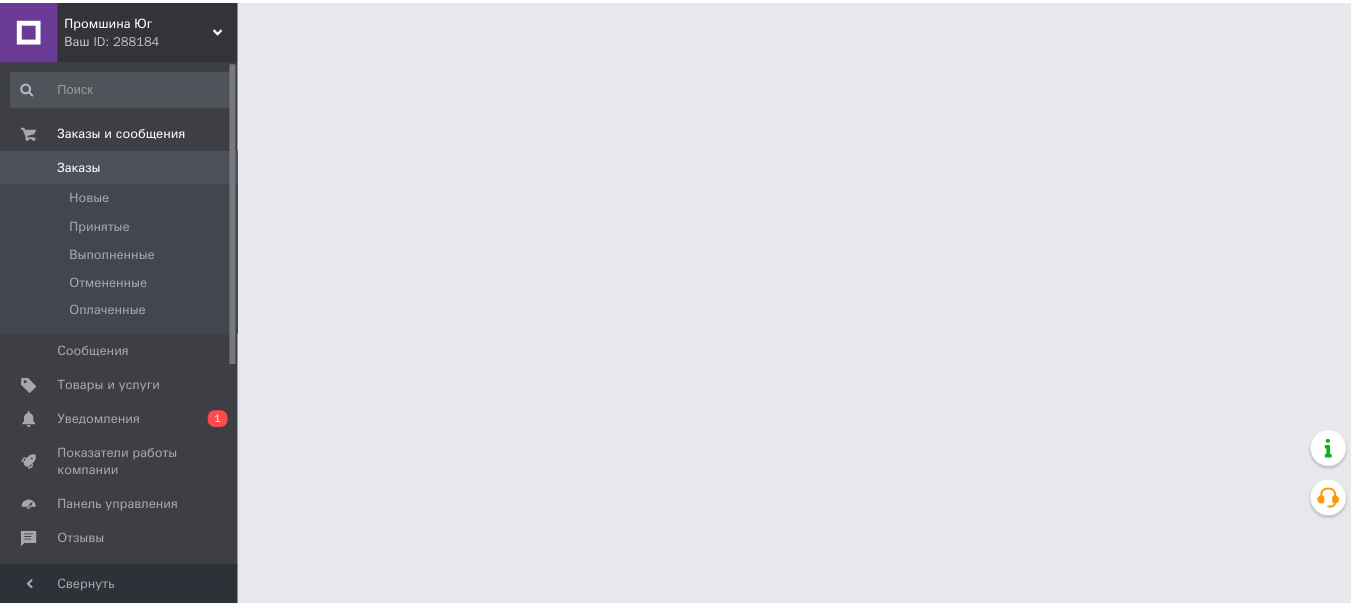 scroll, scrollTop: 0, scrollLeft: 0, axis: both 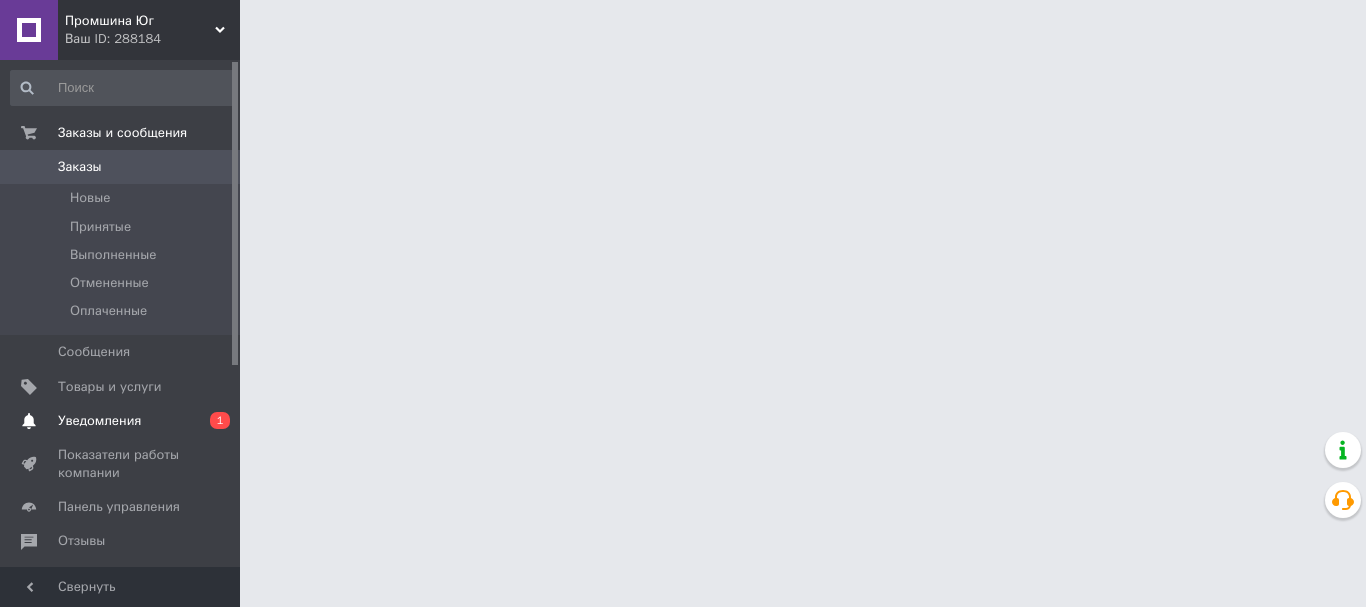 click on "Уведомления" at bounding box center (99, 421) 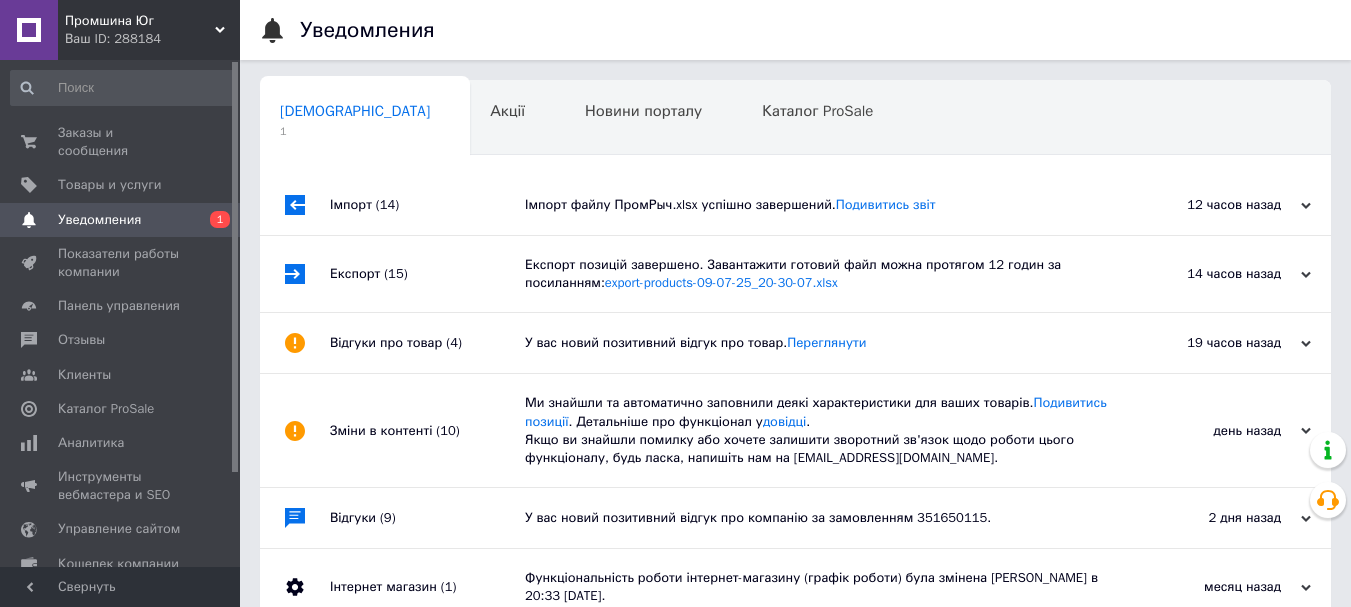 click on "Імпорт файлу ПромРыч.xlsx успішно завершений.  Подивитись звіт" at bounding box center [818, 205] 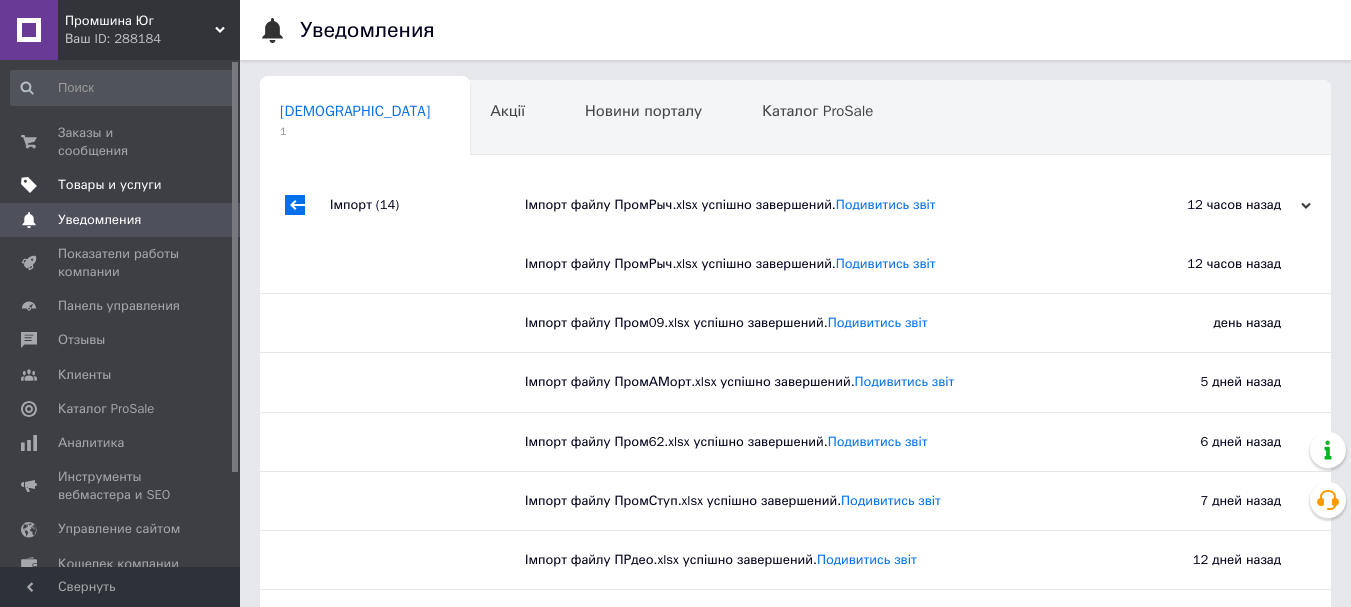 click on "Товары и услуги" at bounding box center [110, 185] 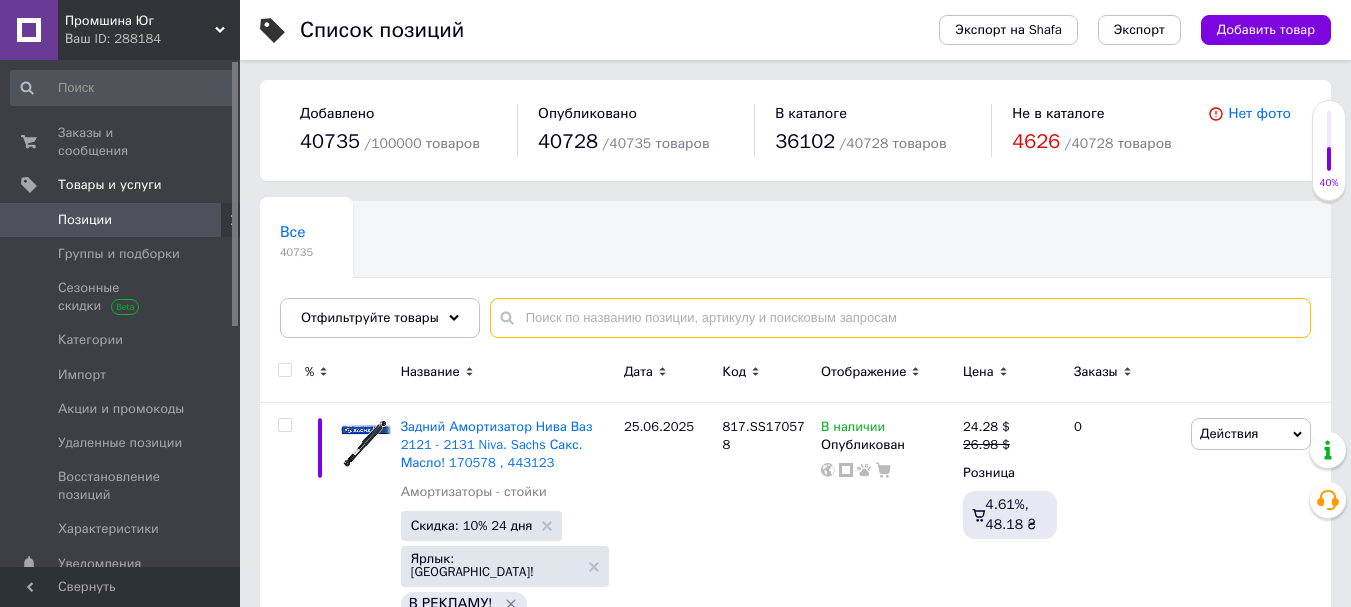 click at bounding box center [900, 318] 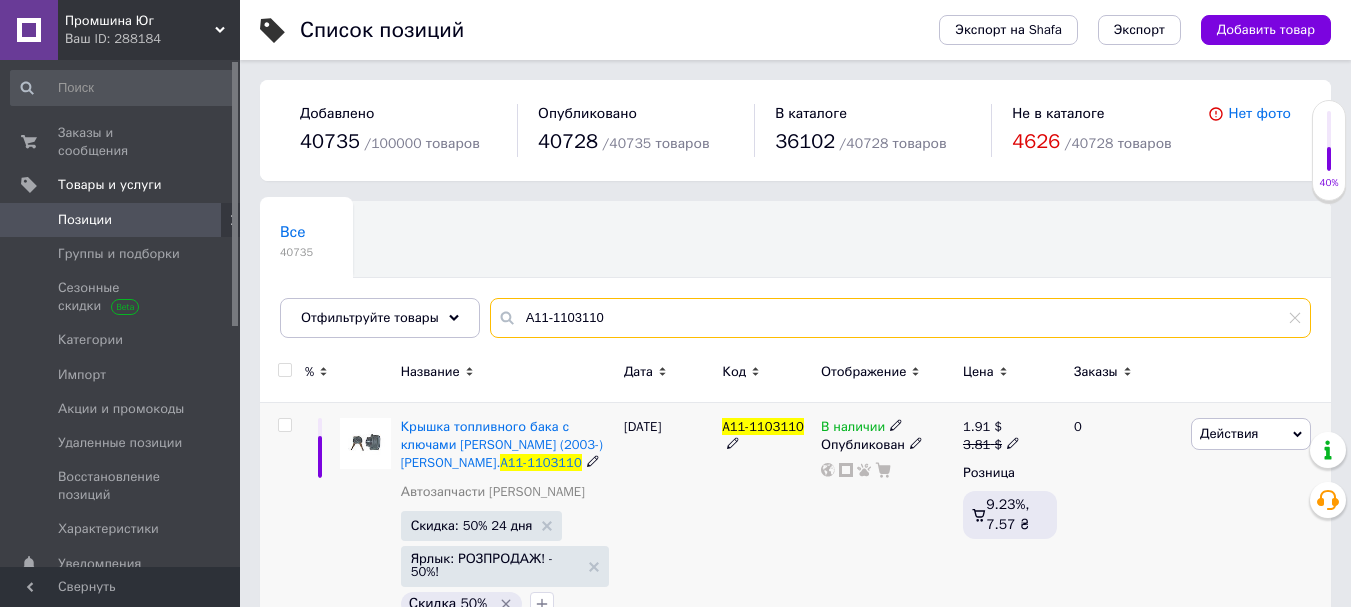 scroll, scrollTop: 43, scrollLeft: 0, axis: vertical 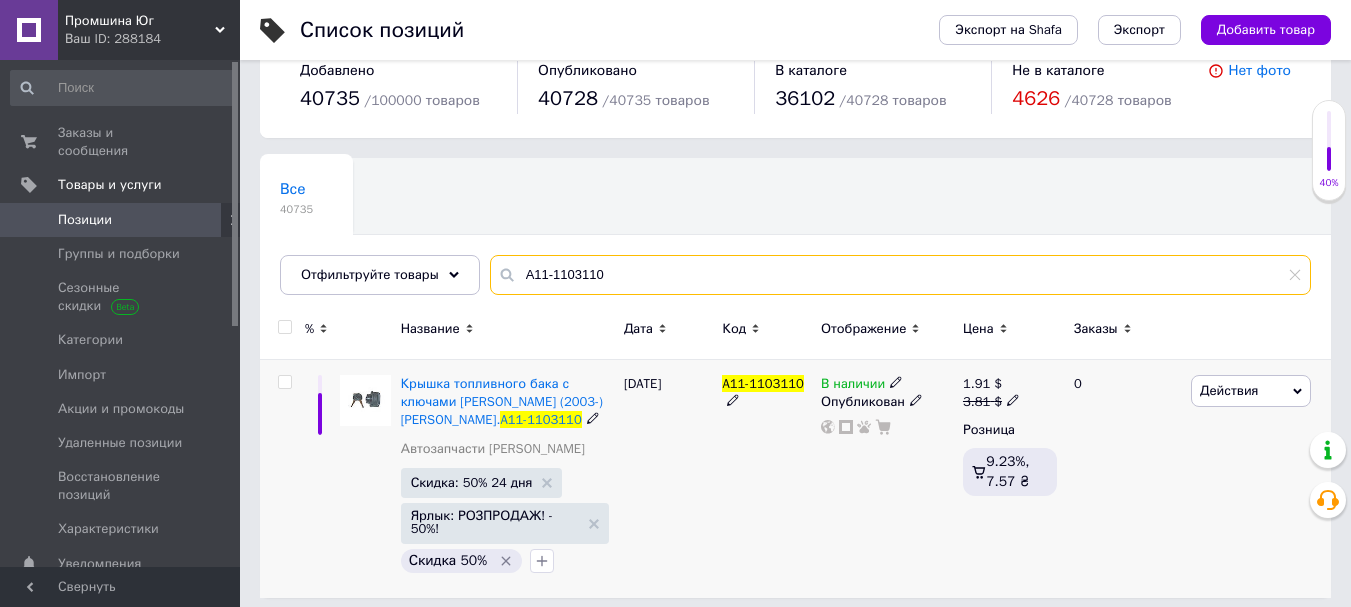 type on "A11-1103110" 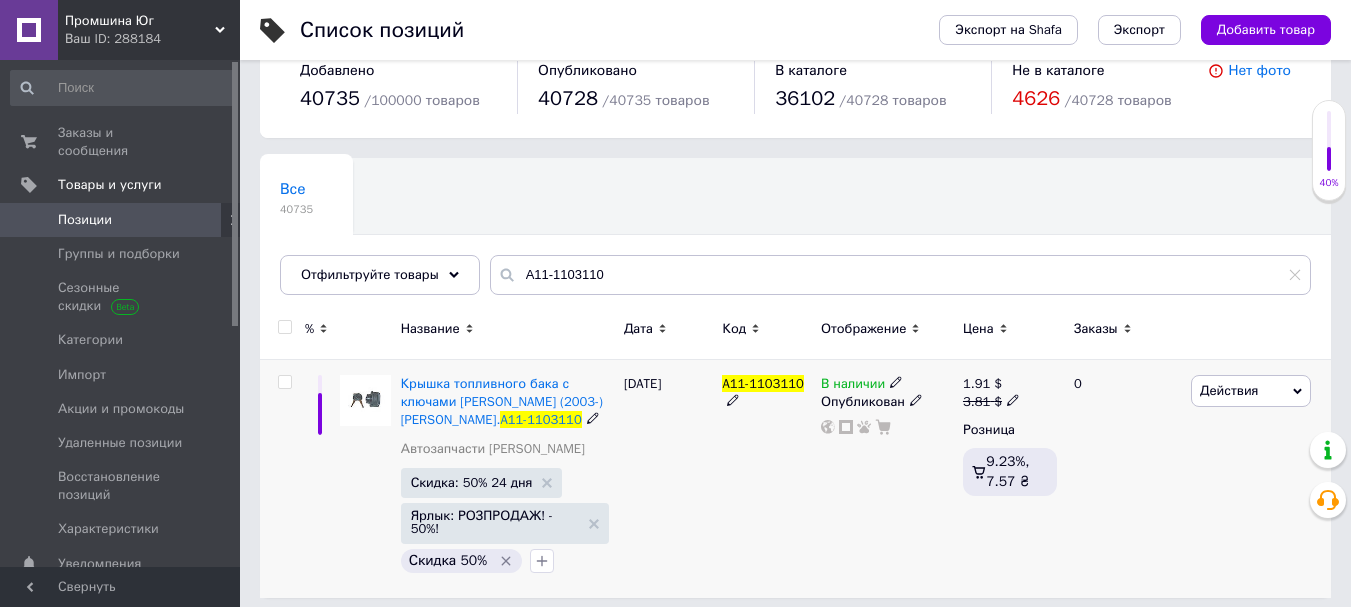 click on "Действия" at bounding box center [1229, 390] 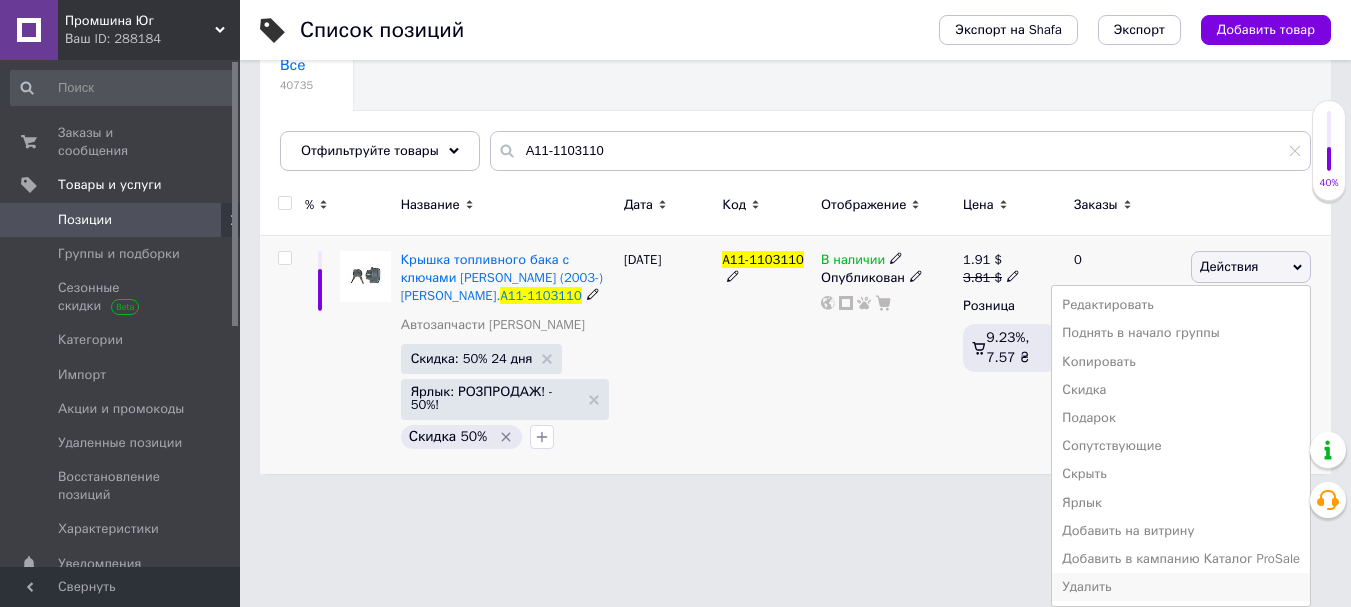 click on "Удалить" at bounding box center [1181, 587] 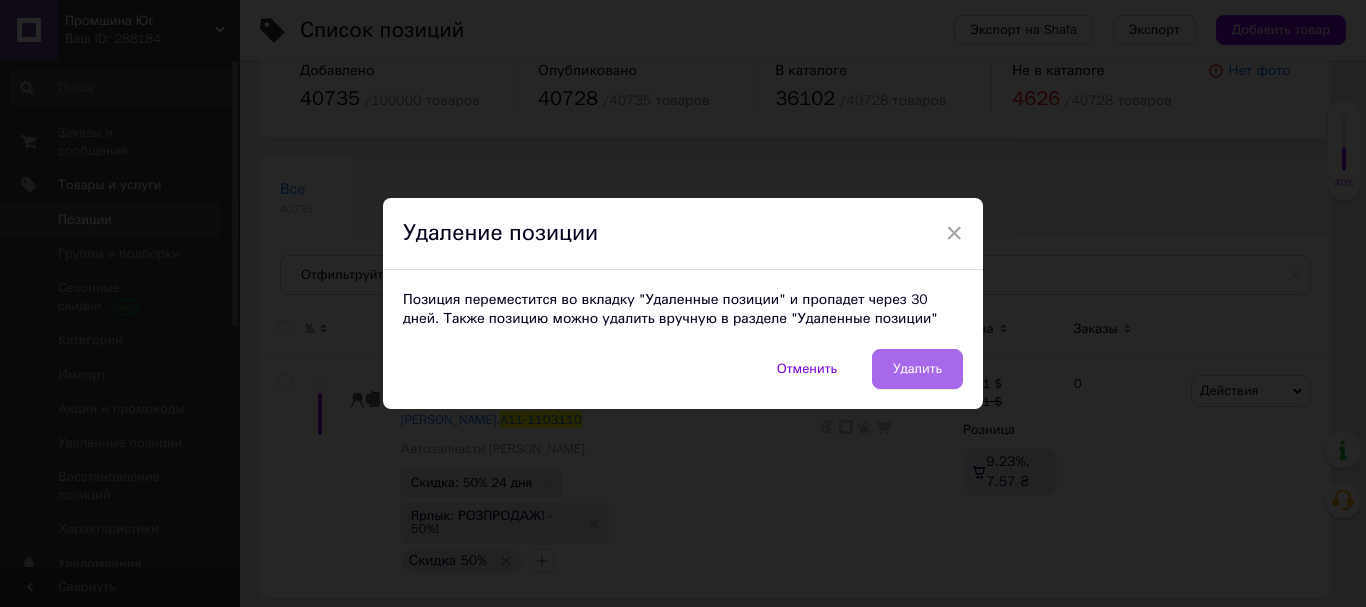 click on "Удалить" at bounding box center [917, 369] 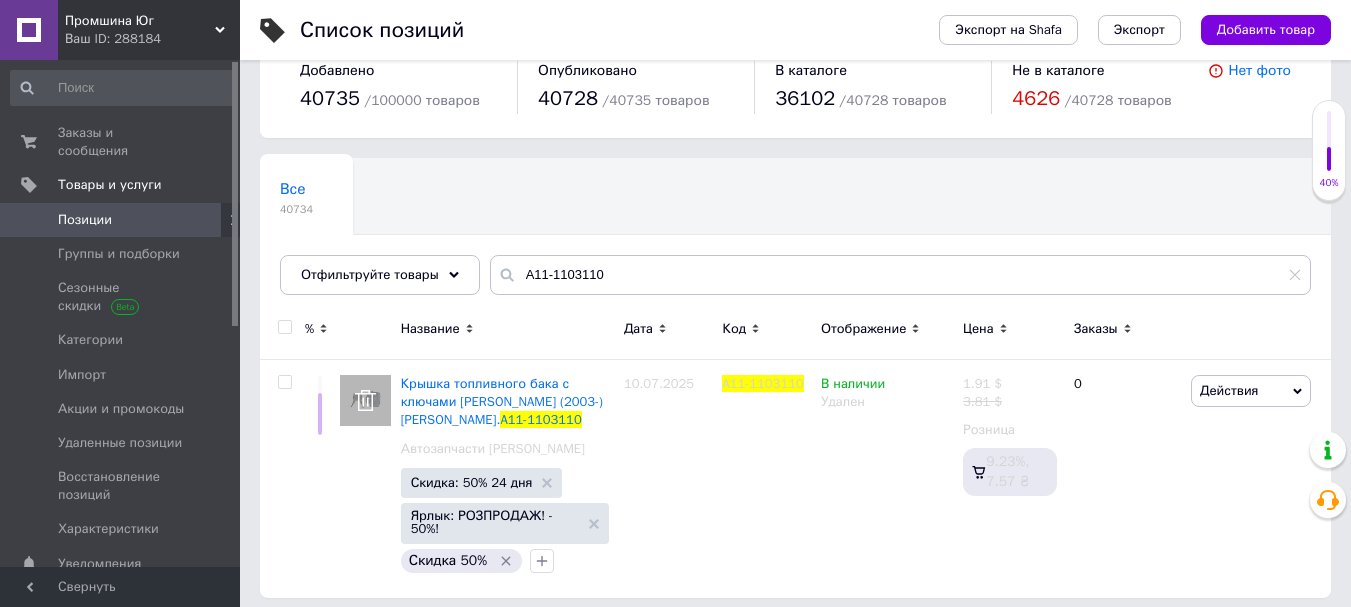 click on "Промшина Юг" at bounding box center (140, 21) 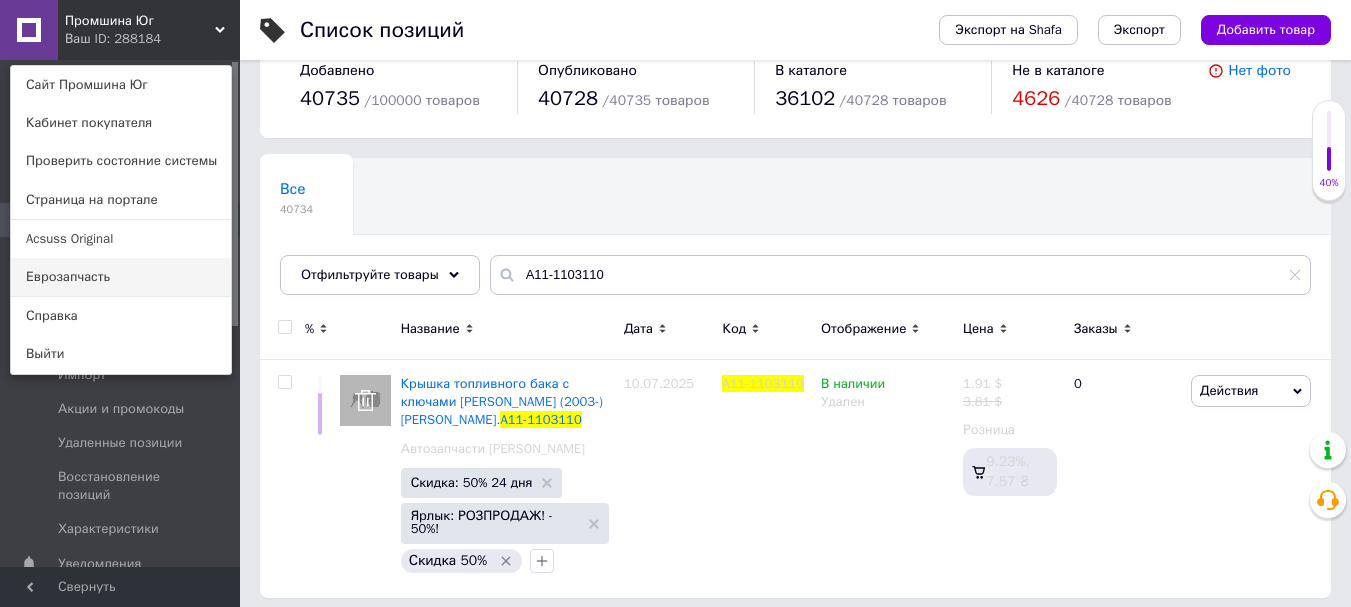 click on "Еврозапчасть" at bounding box center (121, 277) 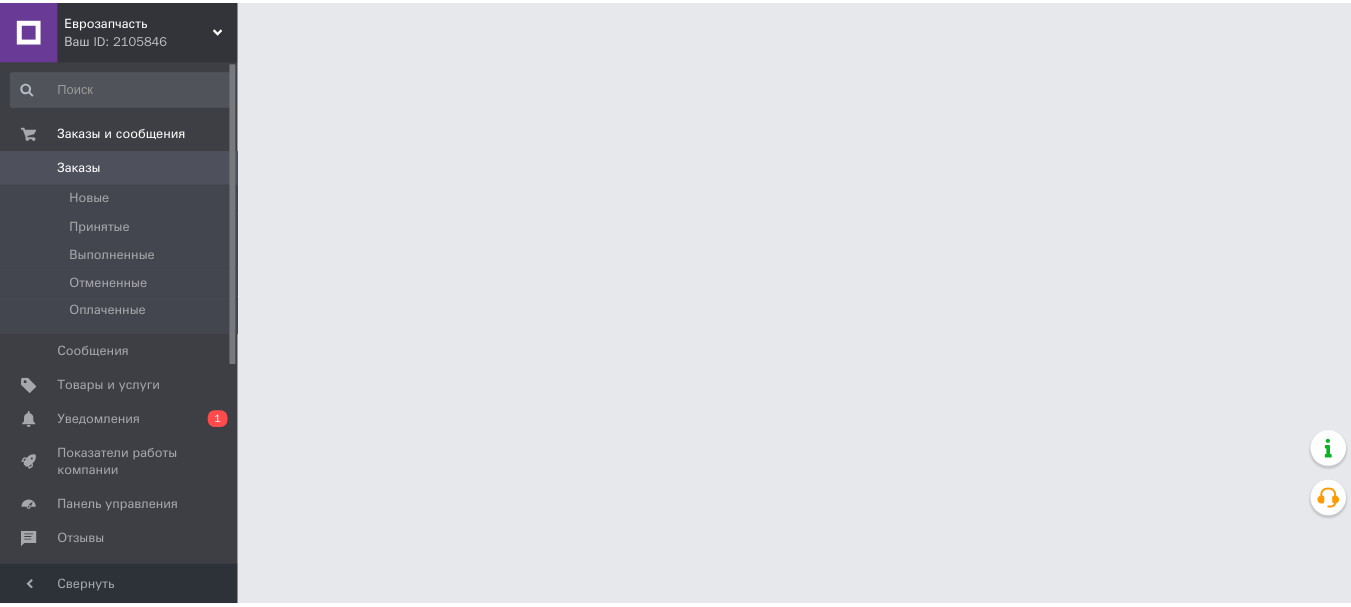 scroll, scrollTop: 0, scrollLeft: 0, axis: both 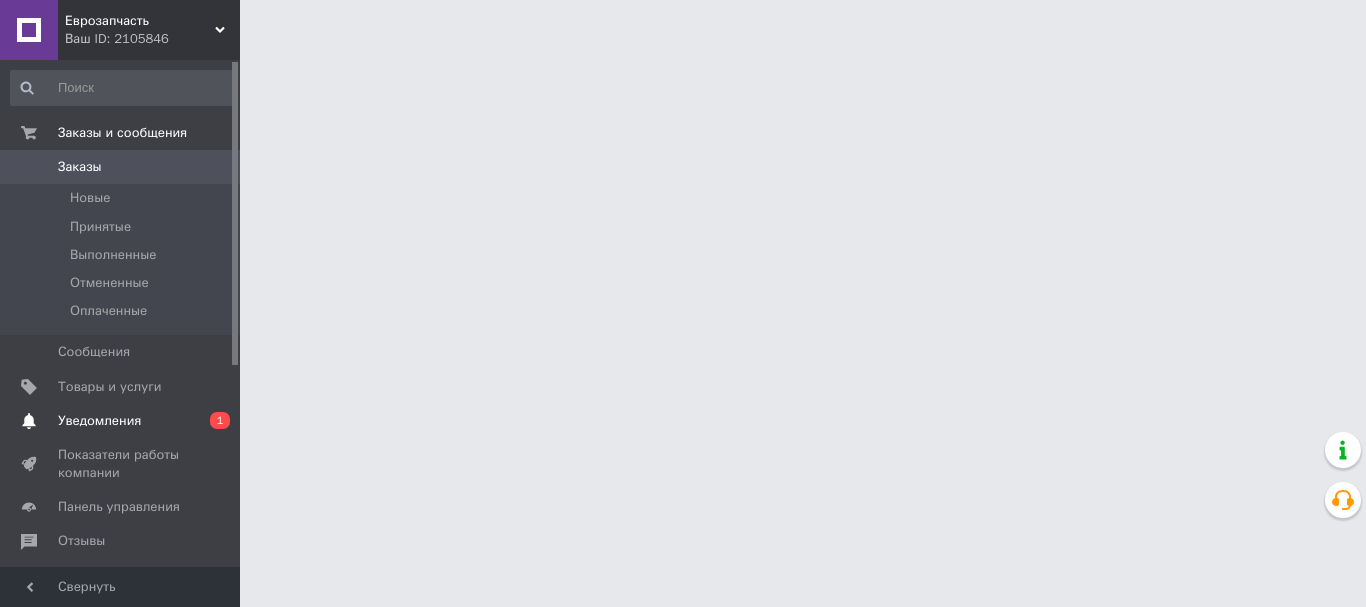 click on "Уведомления" at bounding box center (99, 421) 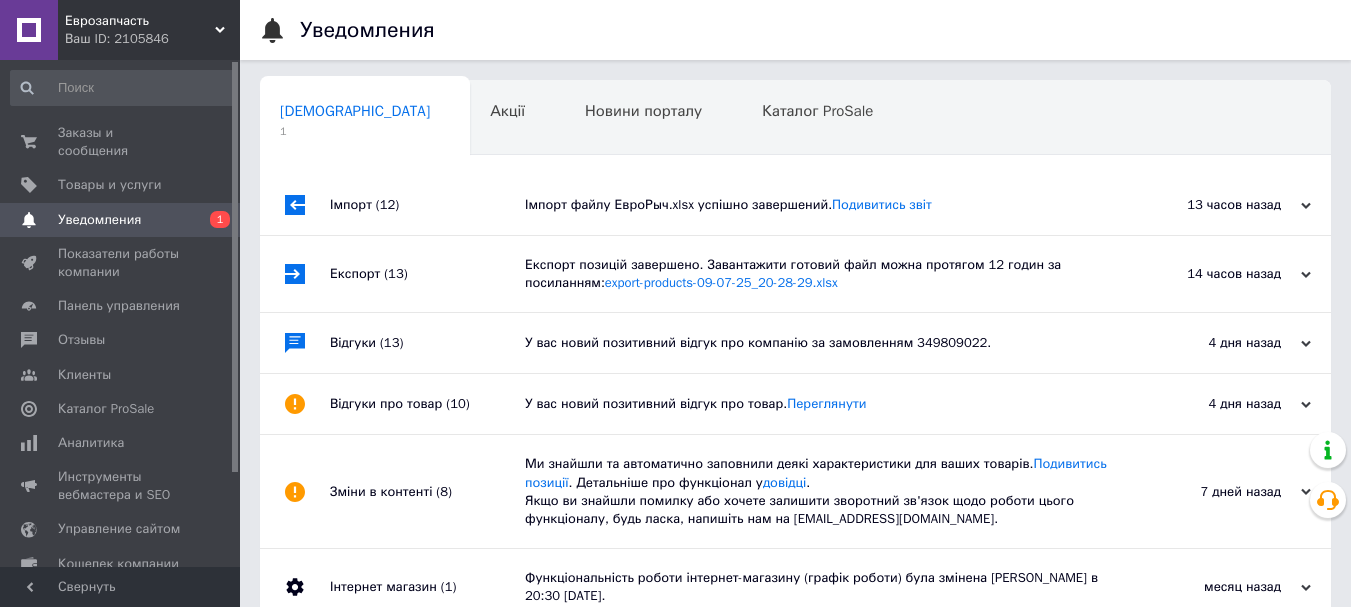 click on "Імпорт файлу ЕвроРыч.xlsx успішно завершений.  Подивитись звіт" at bounding box center [818, 205] 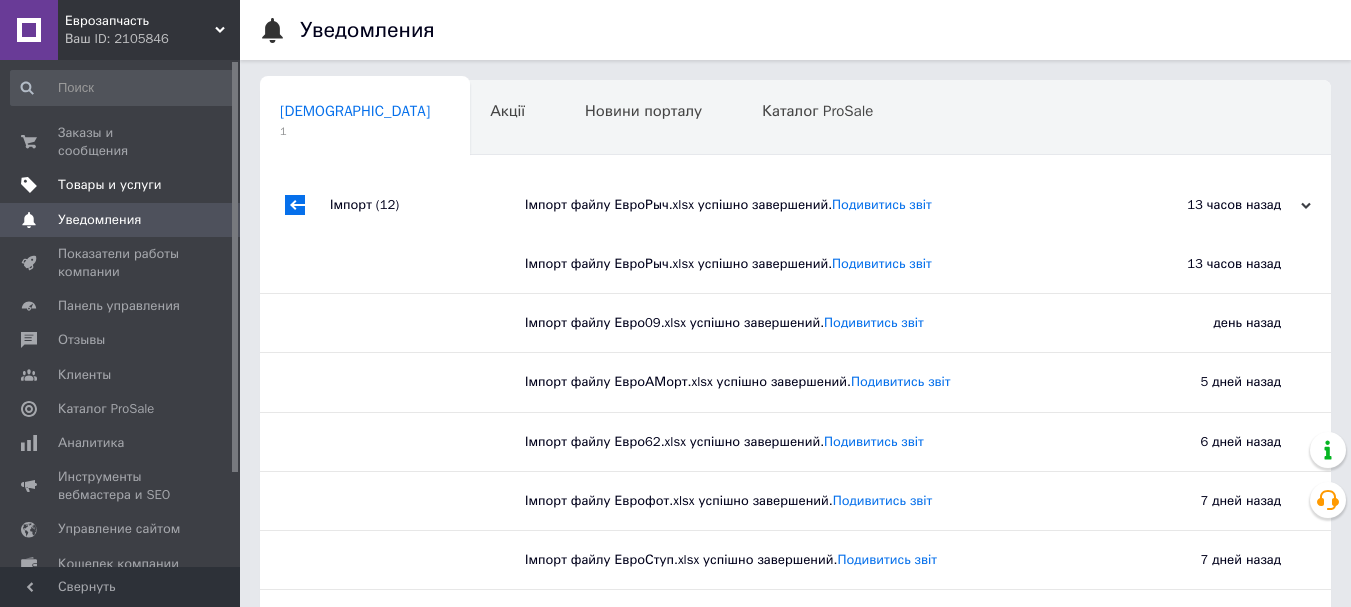 click on "Товары и услуги" at bounding box center [110, 185] 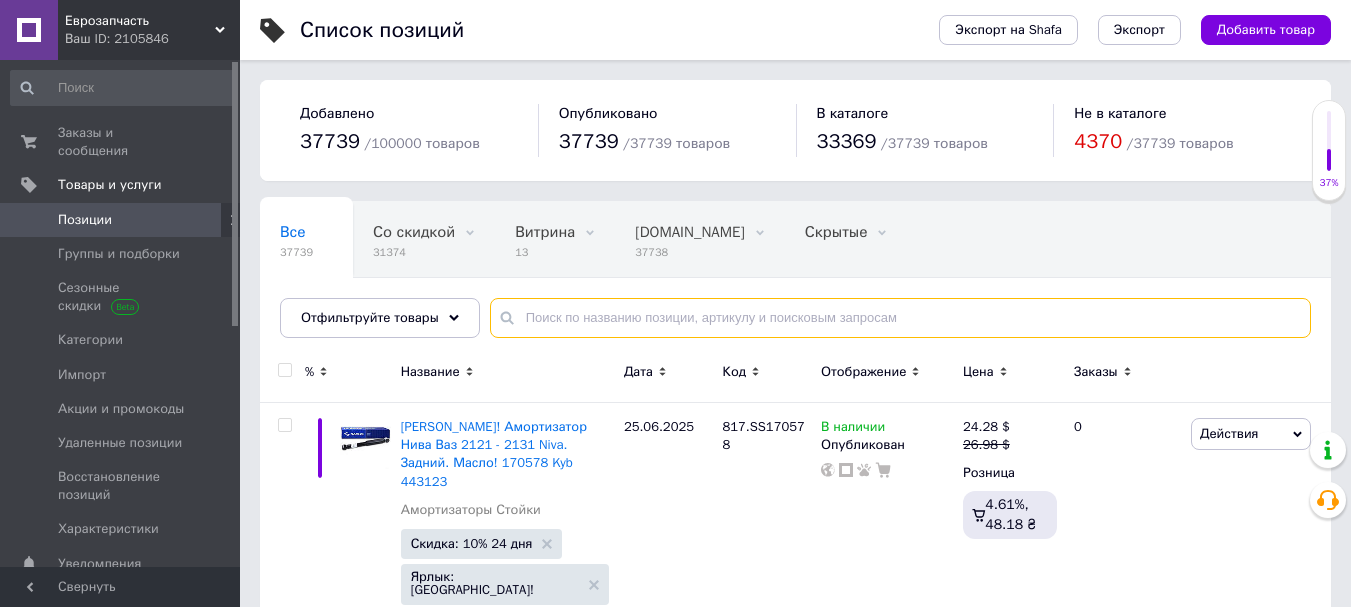 click at bounding box center [900, 318] 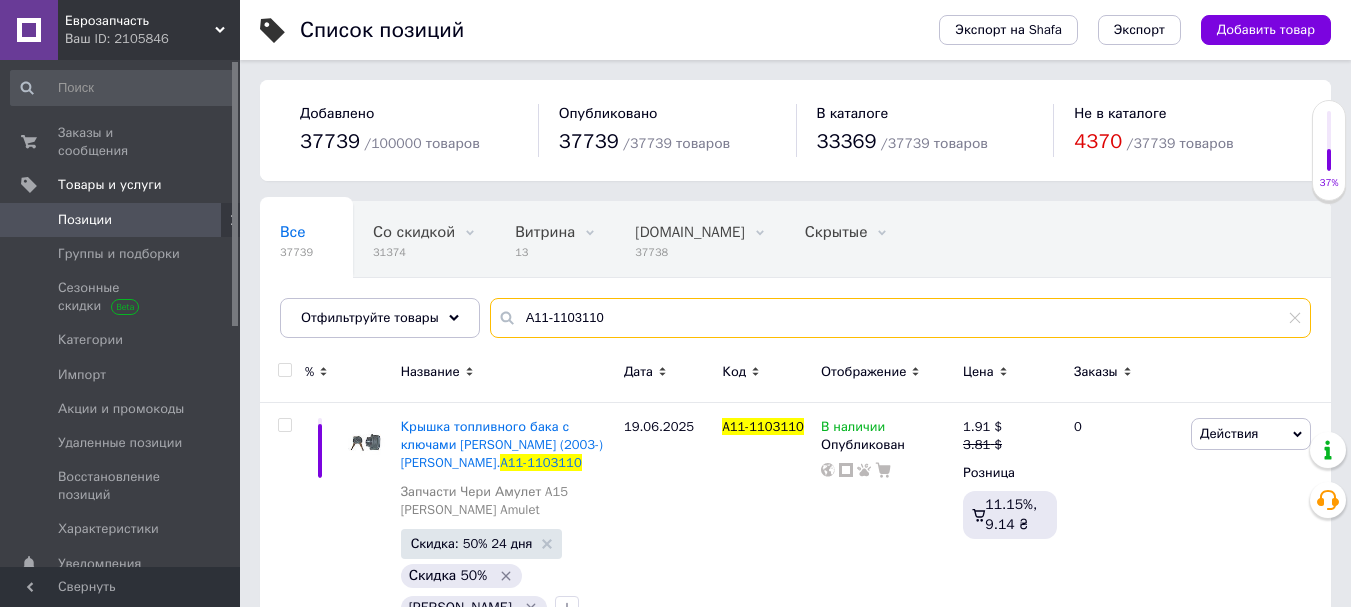 scroll, scrollTop: 58, scrollLeft: 0, axis: vertical 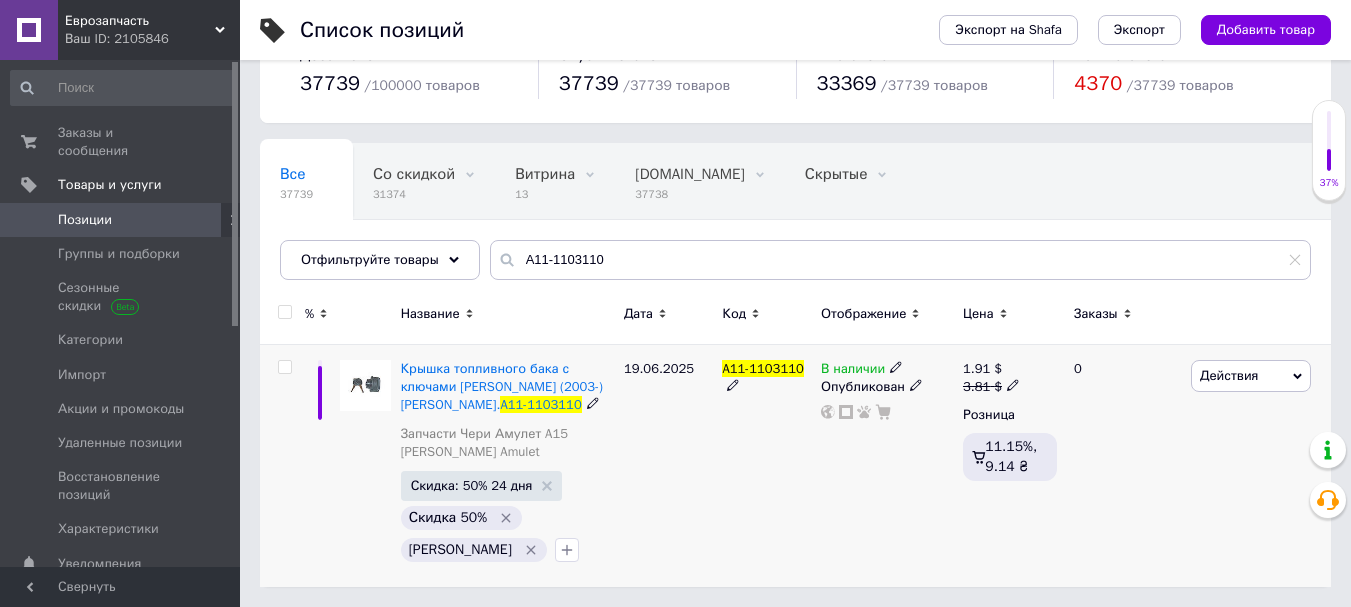 click on "Действия" at bounding box center (1251, 376) 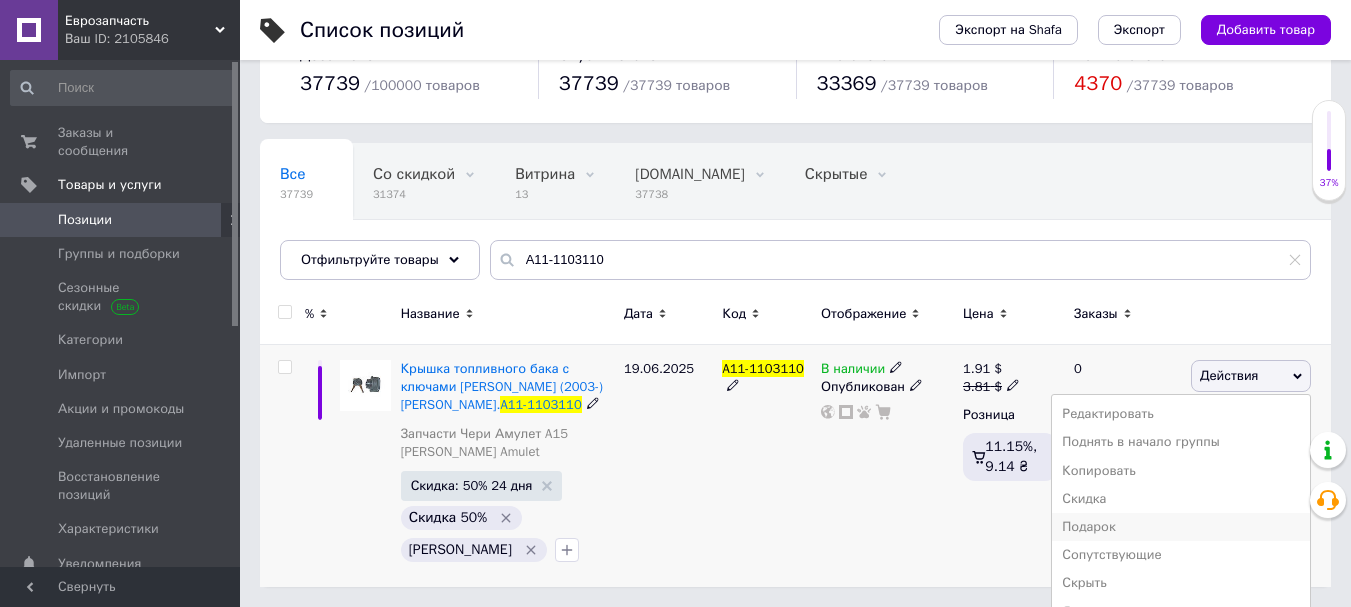 scroll, scrollTop: 167, scrollLeft: 0, axis: vertical 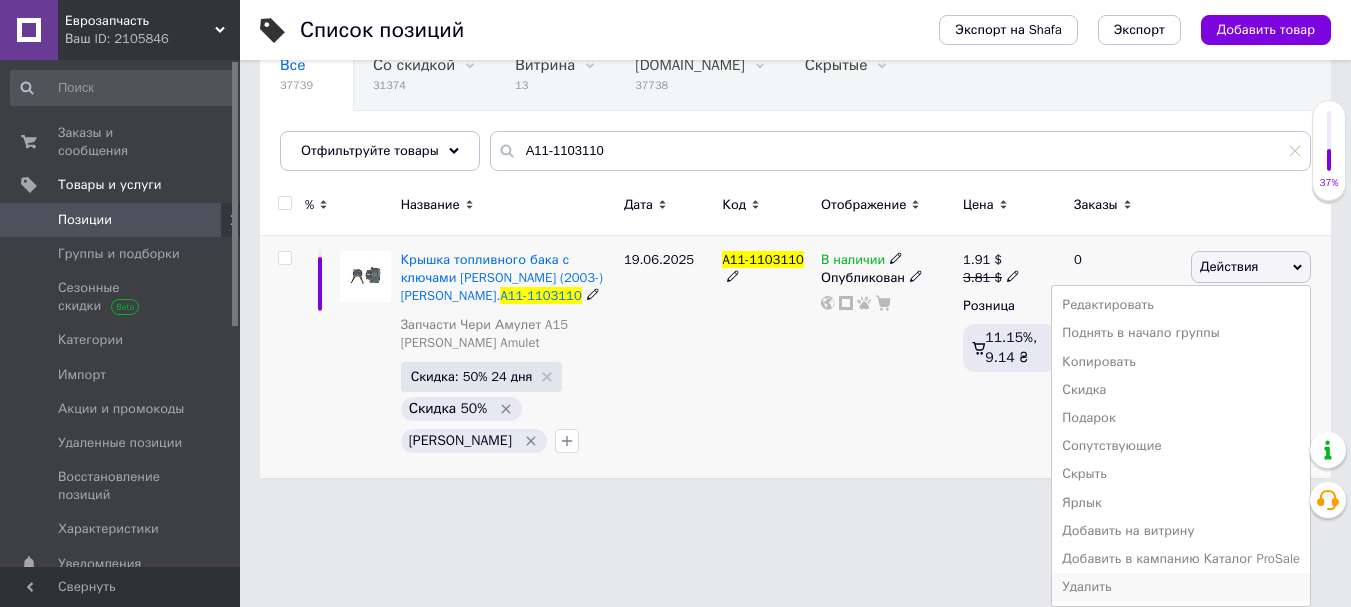 click on "Удалить" at bounding box center (1181, 587) 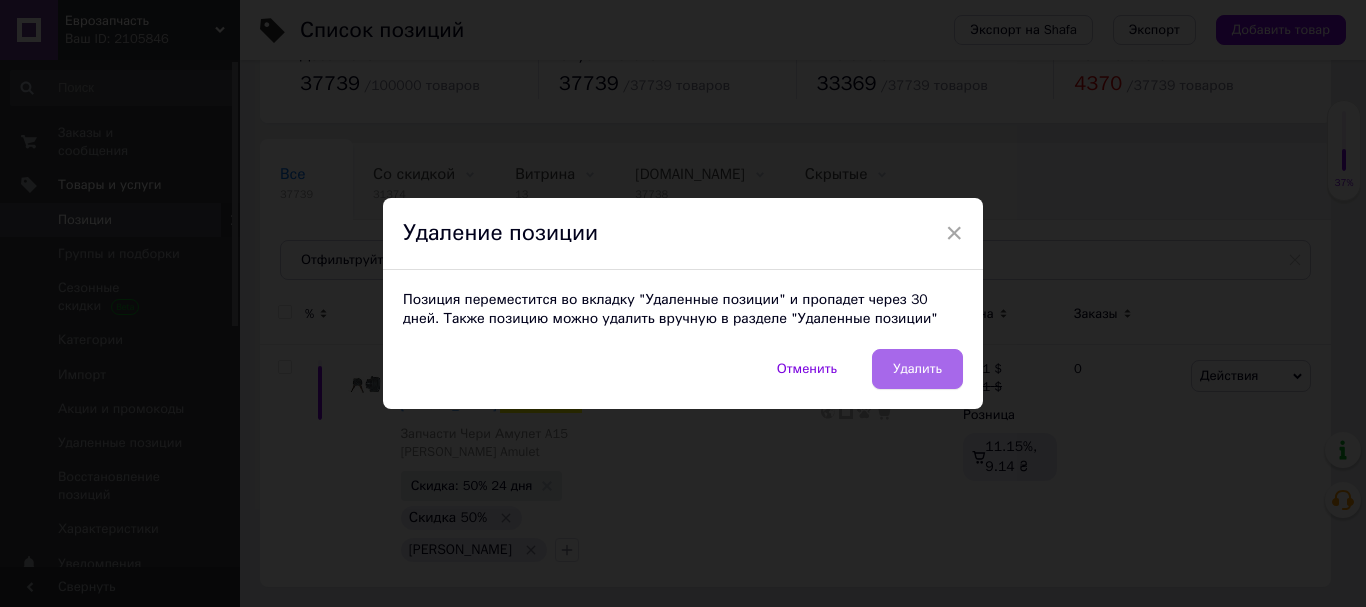 click on "Удалить" at bounding box center (917, 369) 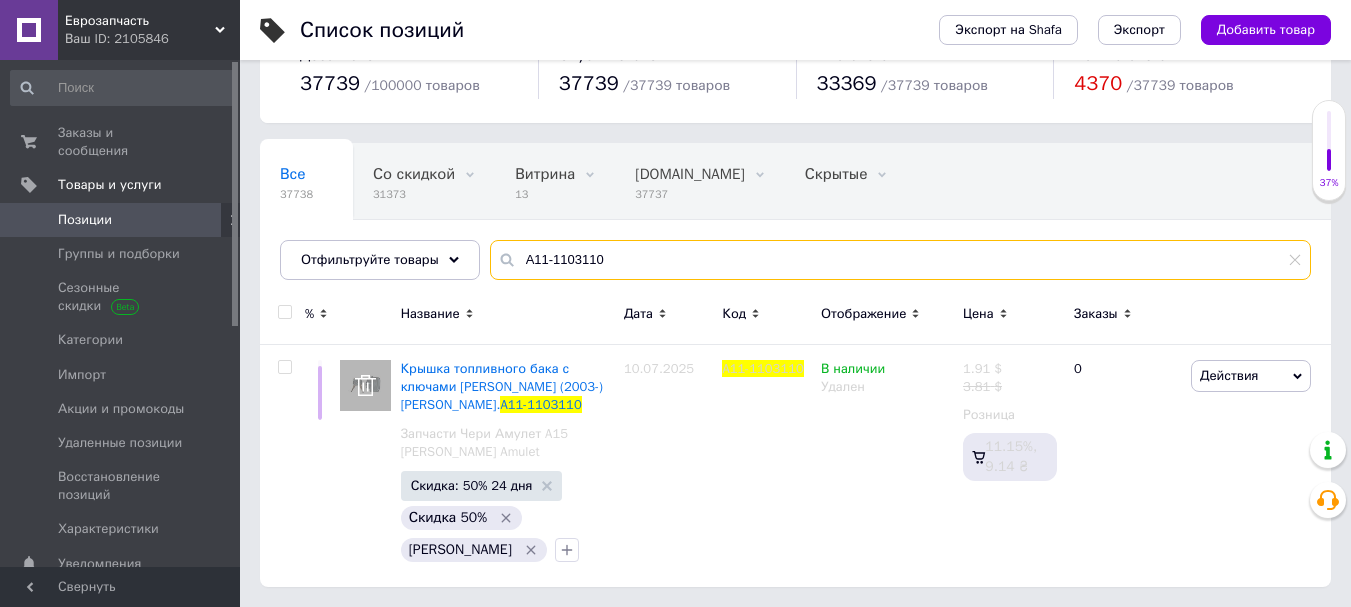 drag, startPoint x: 653, startPoint y: 266, endPoint x: 361, endPoint y: 228, distance: 294.46222 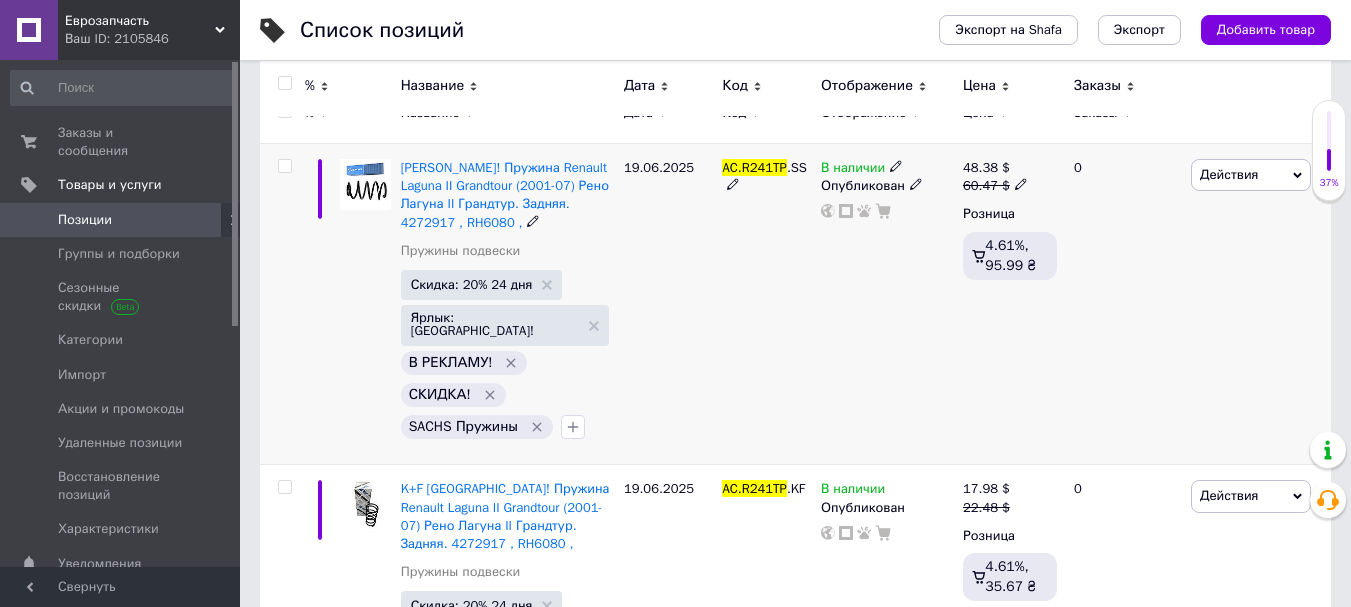 scroll, scrollTop: 425, scrollLeft: 0, axis: vertical 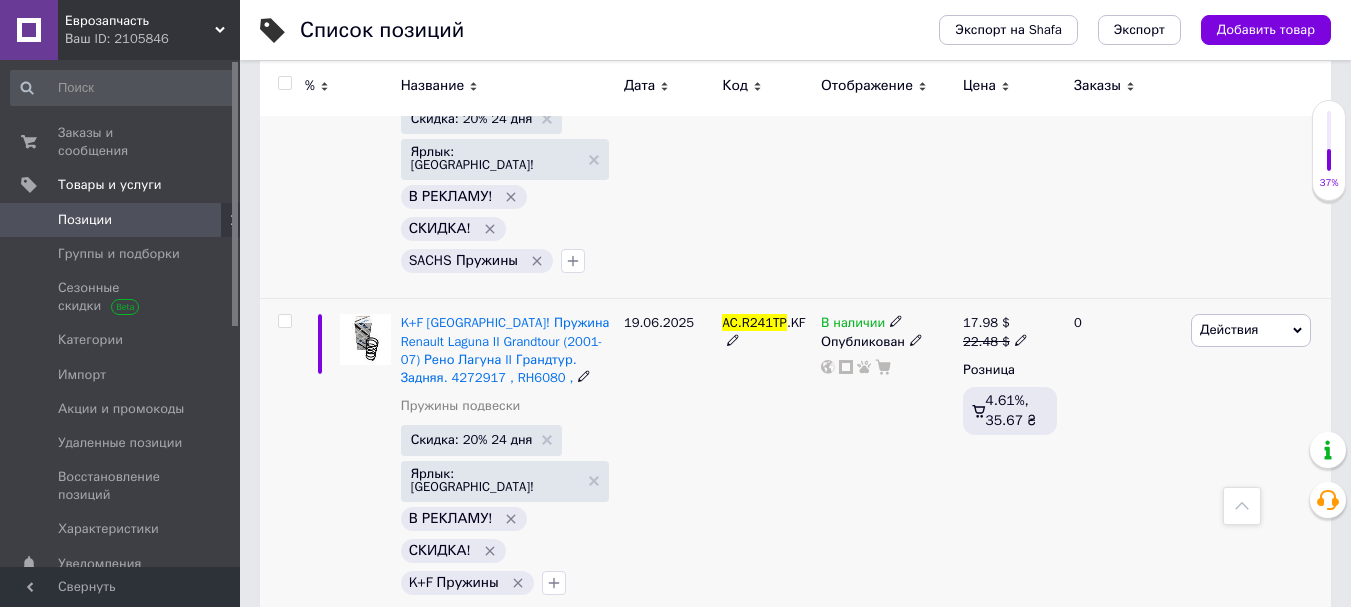 type on "AC.R241TP" 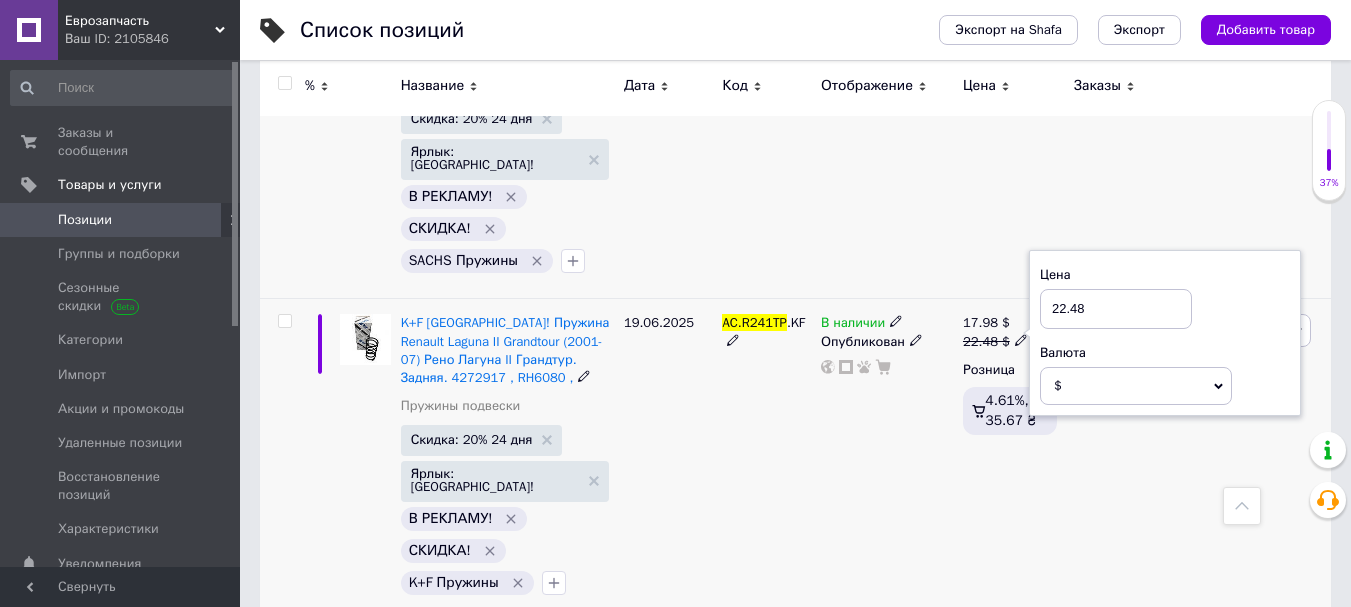 click on "22.48" at bounding box center (1116, 309) 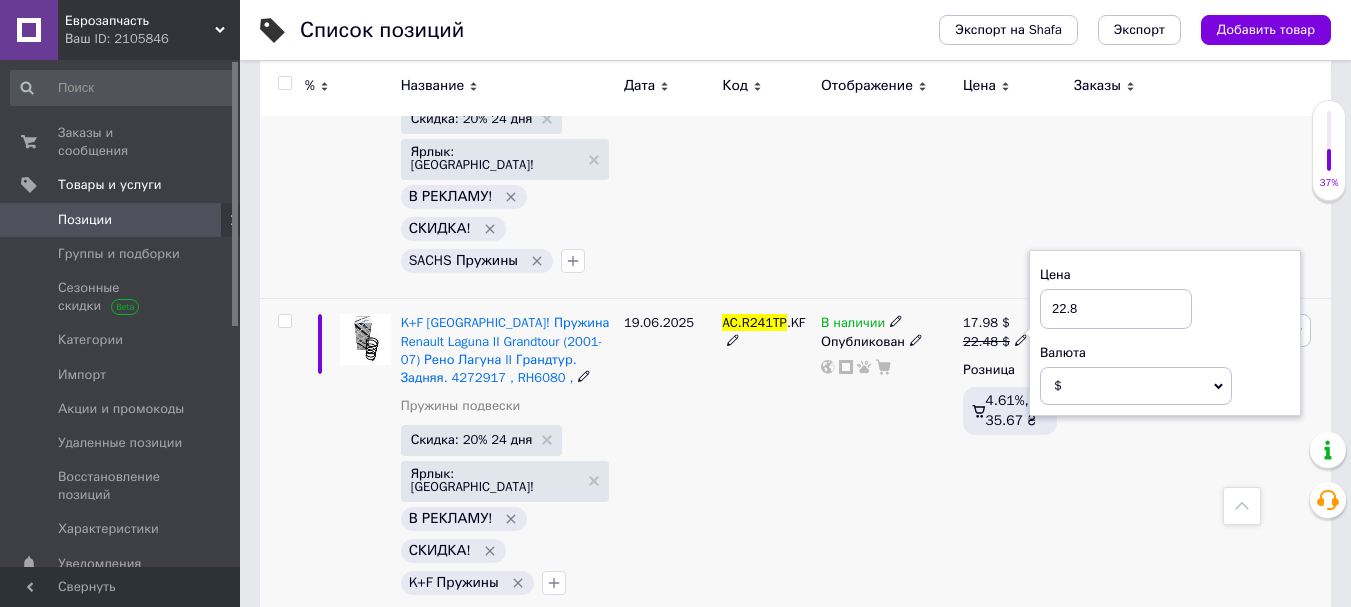 click on "22.8" at bounding box center [1116, 309] 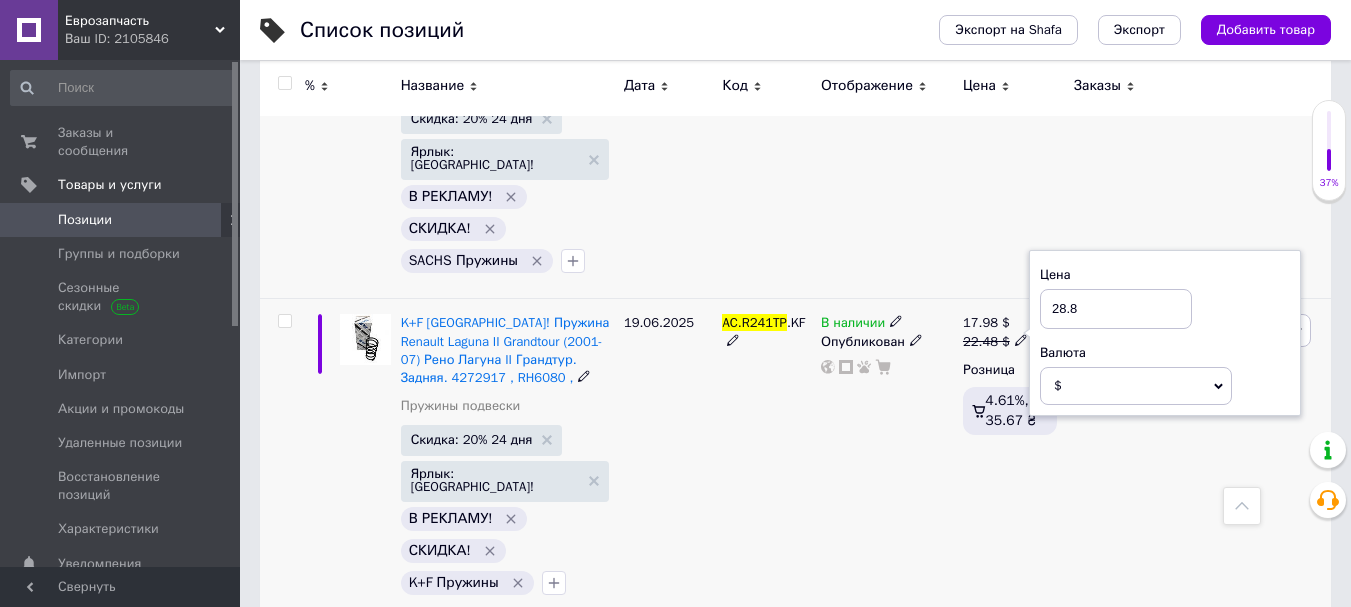 type on "28.8" 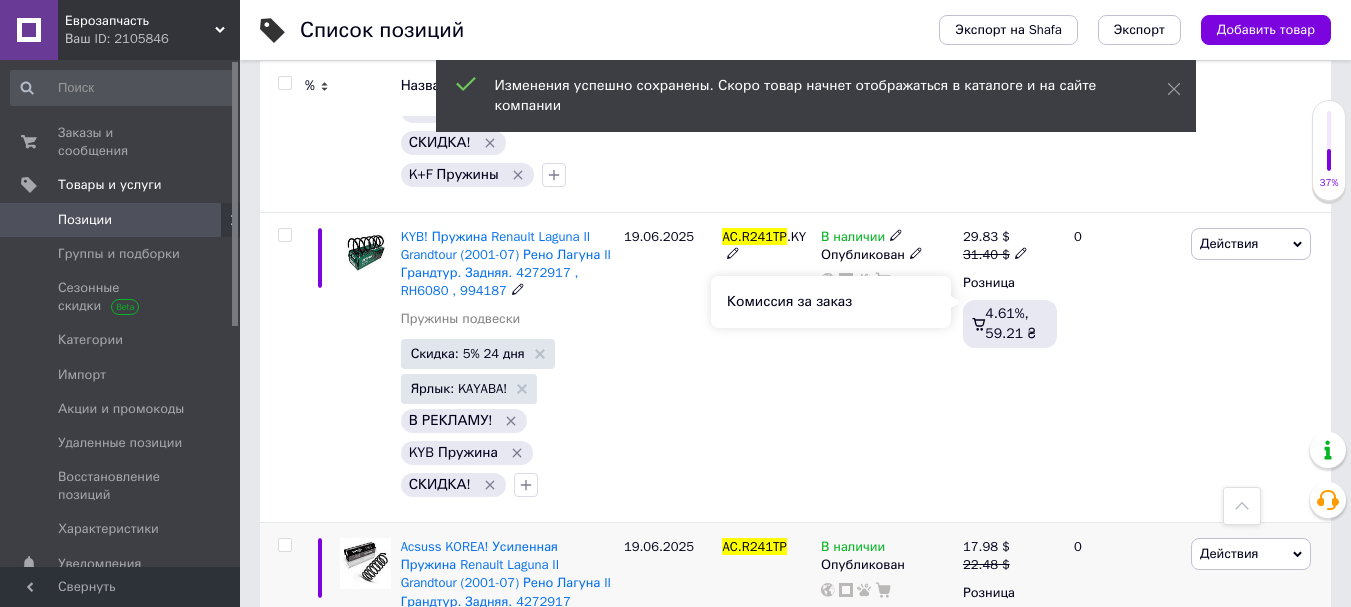 scroll, scrollTop: 1092, scrollLeft: 0, axis: vertical 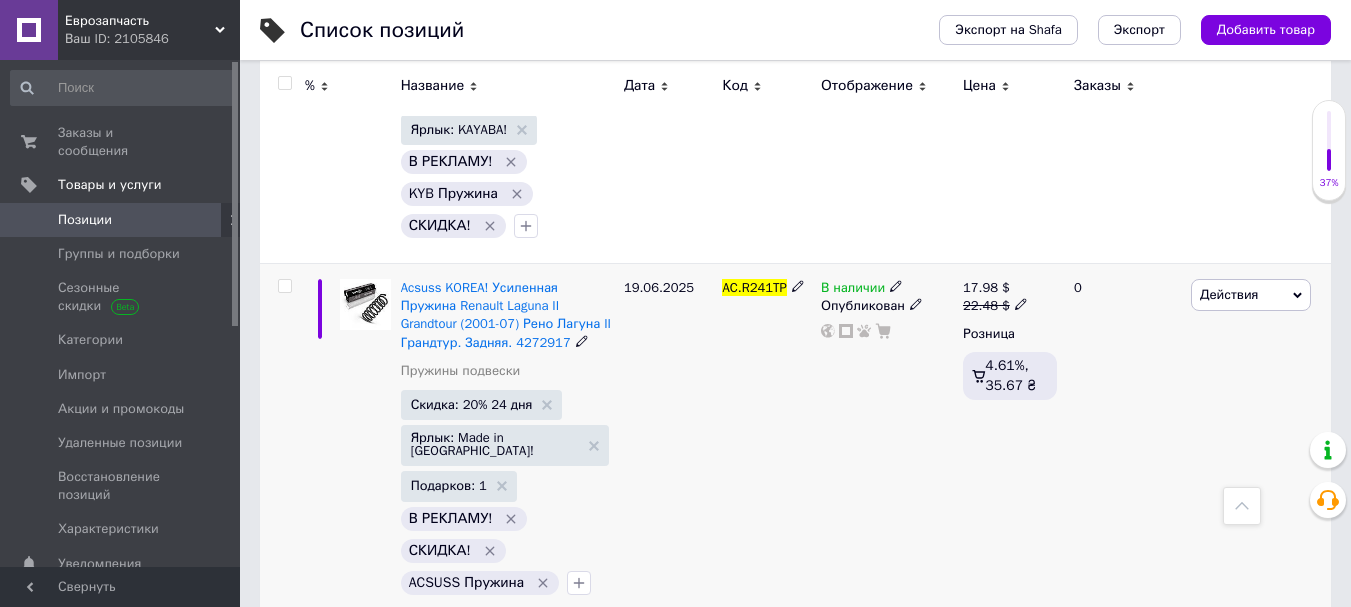 click 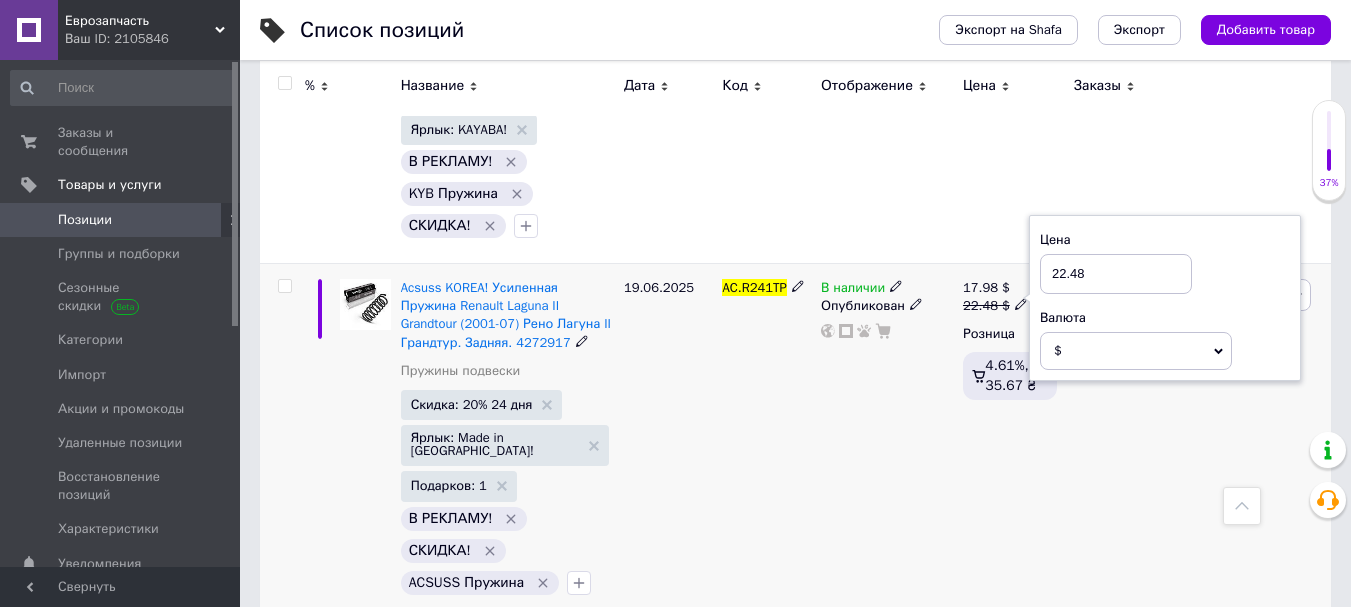 click on "22.48" at bounding box center (1116, 274) 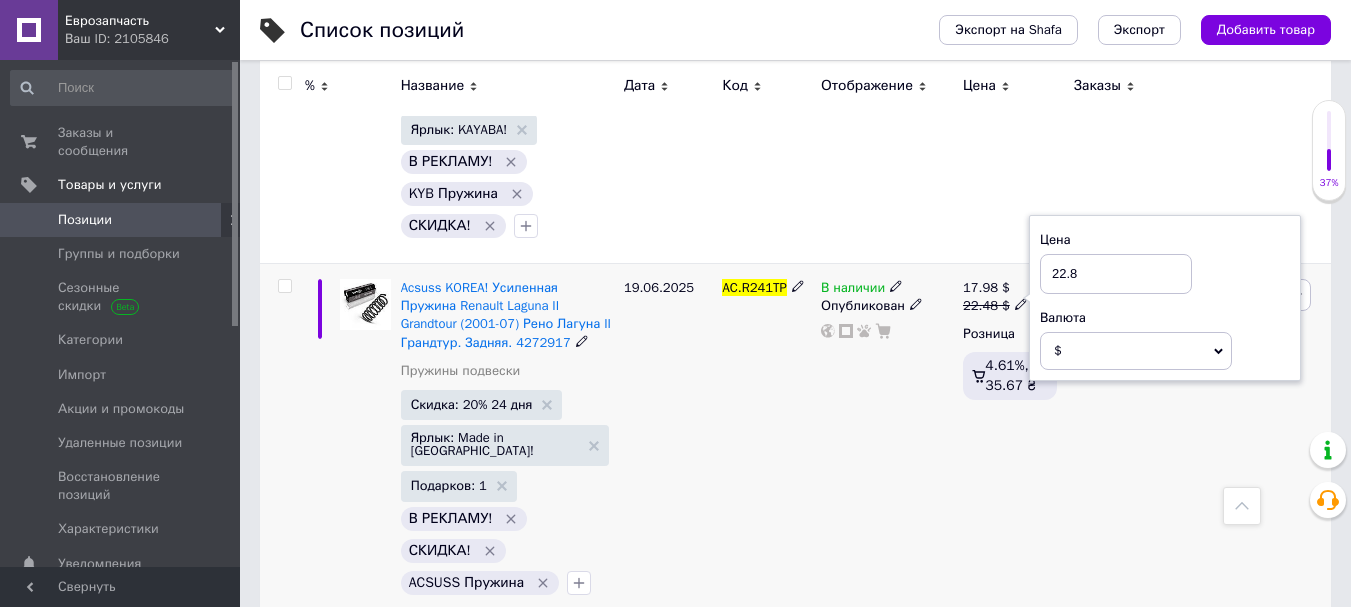 click on "22.8" at bounding box center [1116, 274] 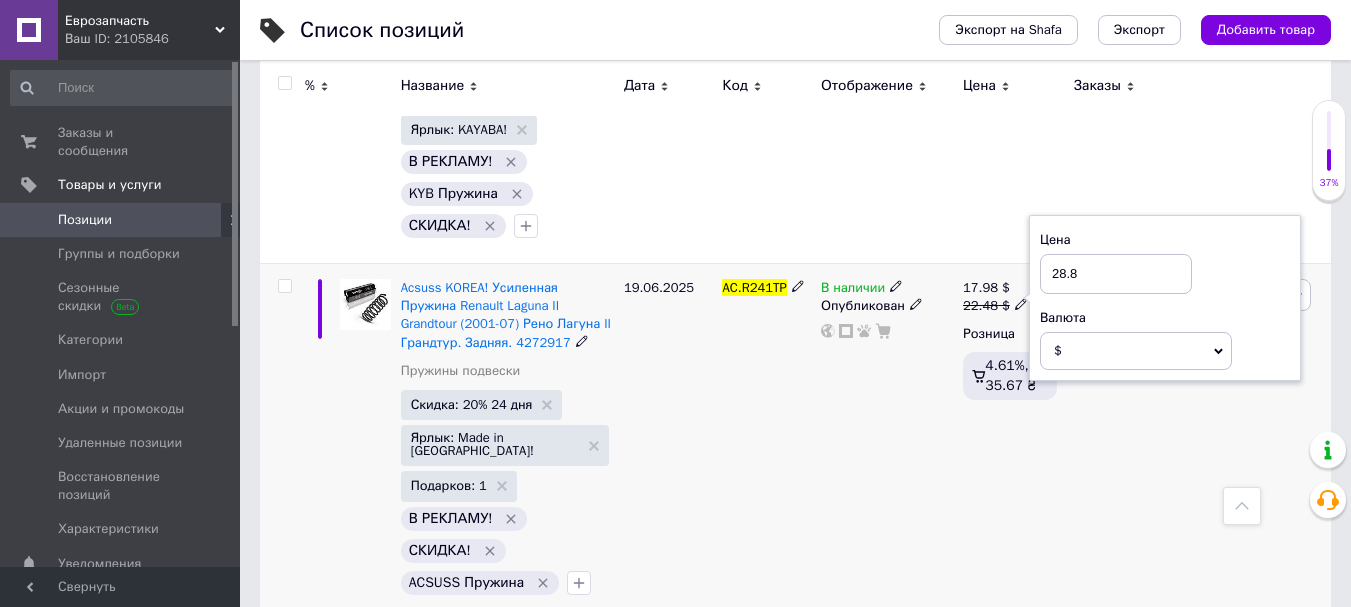 type on "28.8" 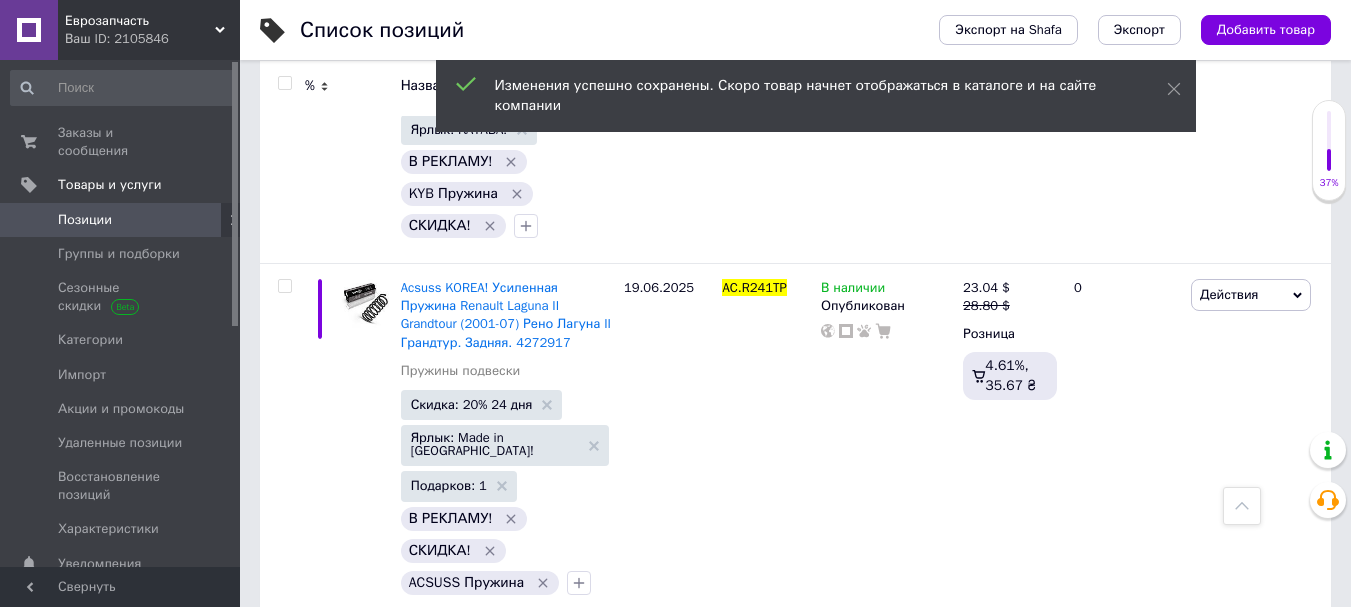 click on "Еврозапчасть Ваш ID: 2105846" at bounding box center [149, 30] 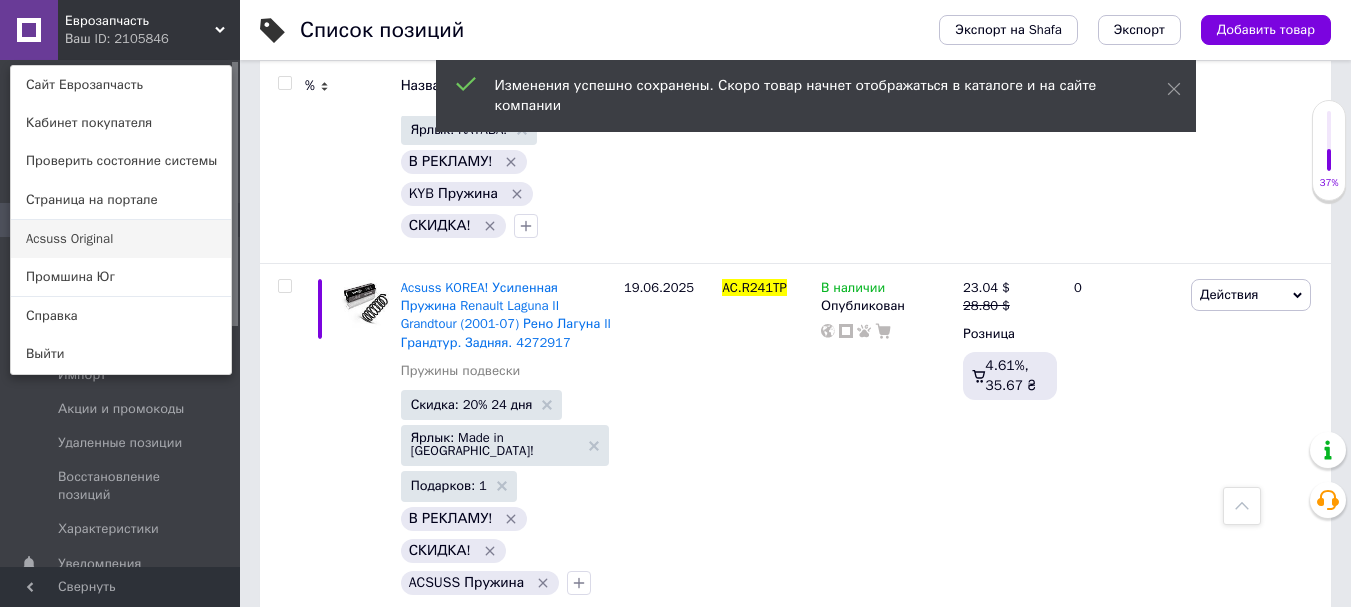 click on "Acsuss Original" at bounding box center [121, 239] 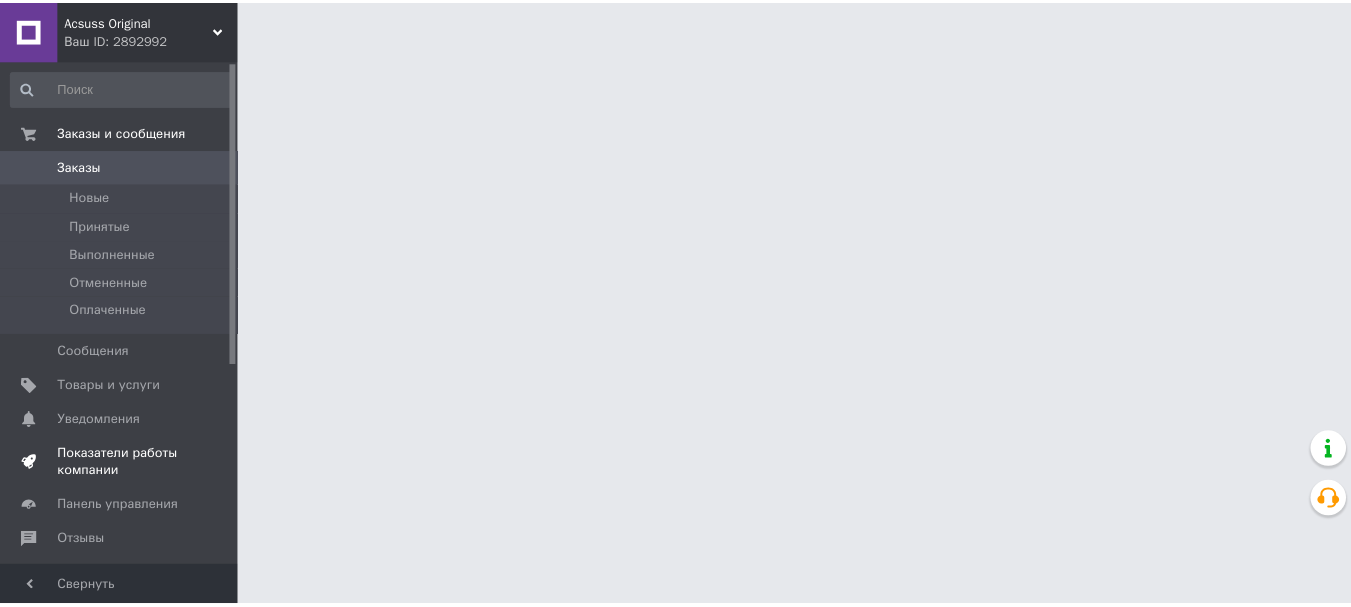 scroll, scrollTop: 0, scrollLeft: 0, axis: both 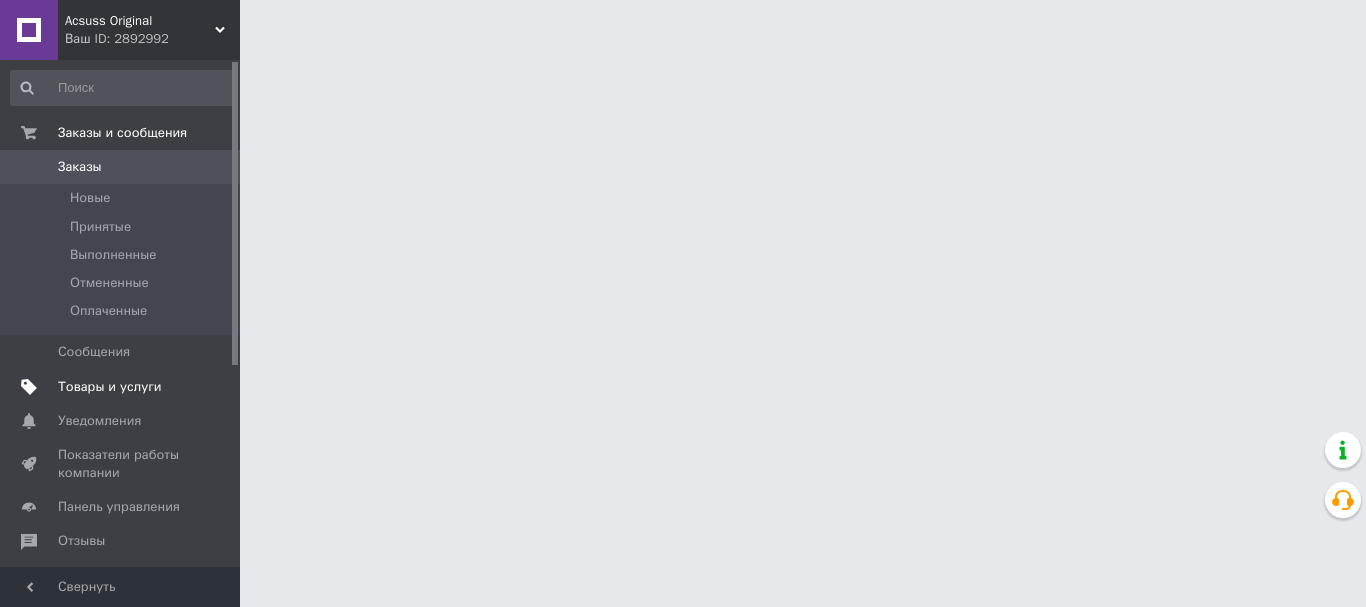 click on "Товары и услуги" at bounding box center (110, 387) 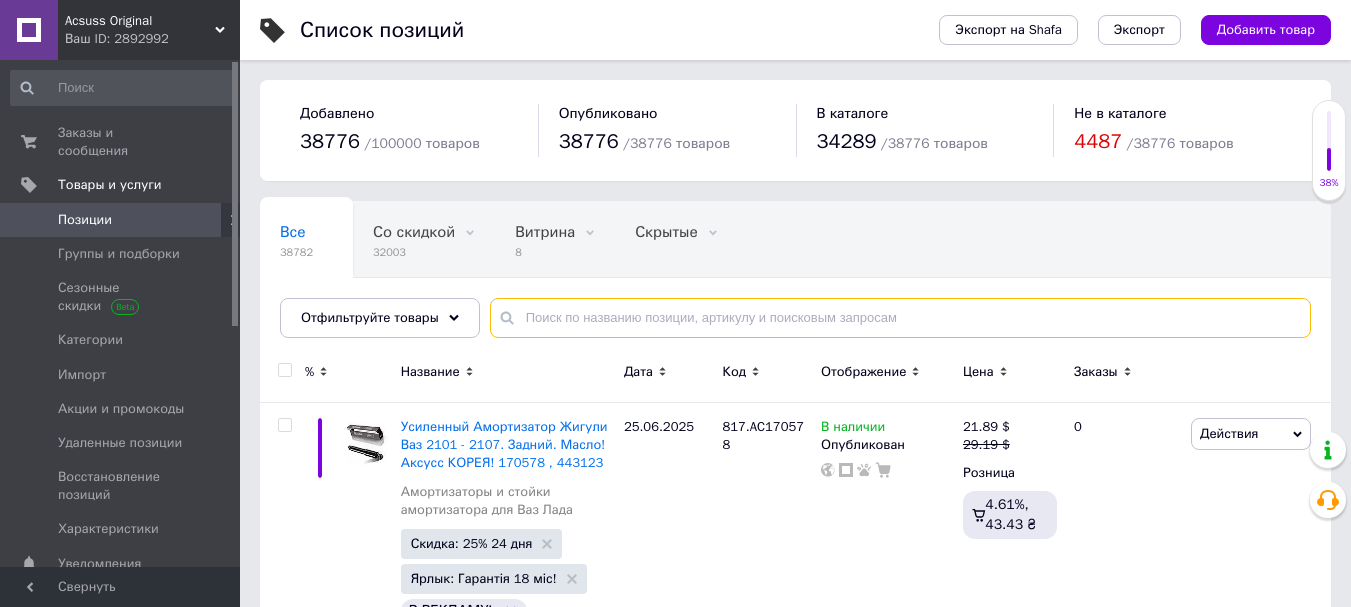 click at bounding box center (900, 318) 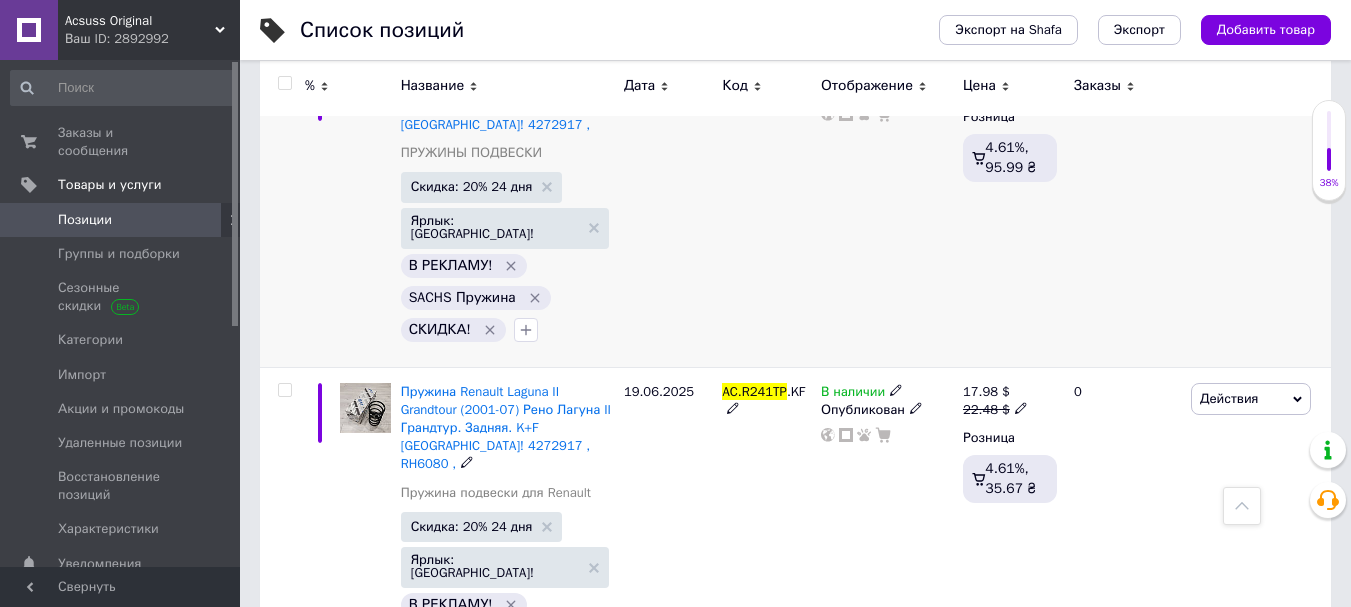 scroll, scrollTop: 833, scrollLeft: 0, axis: vertical 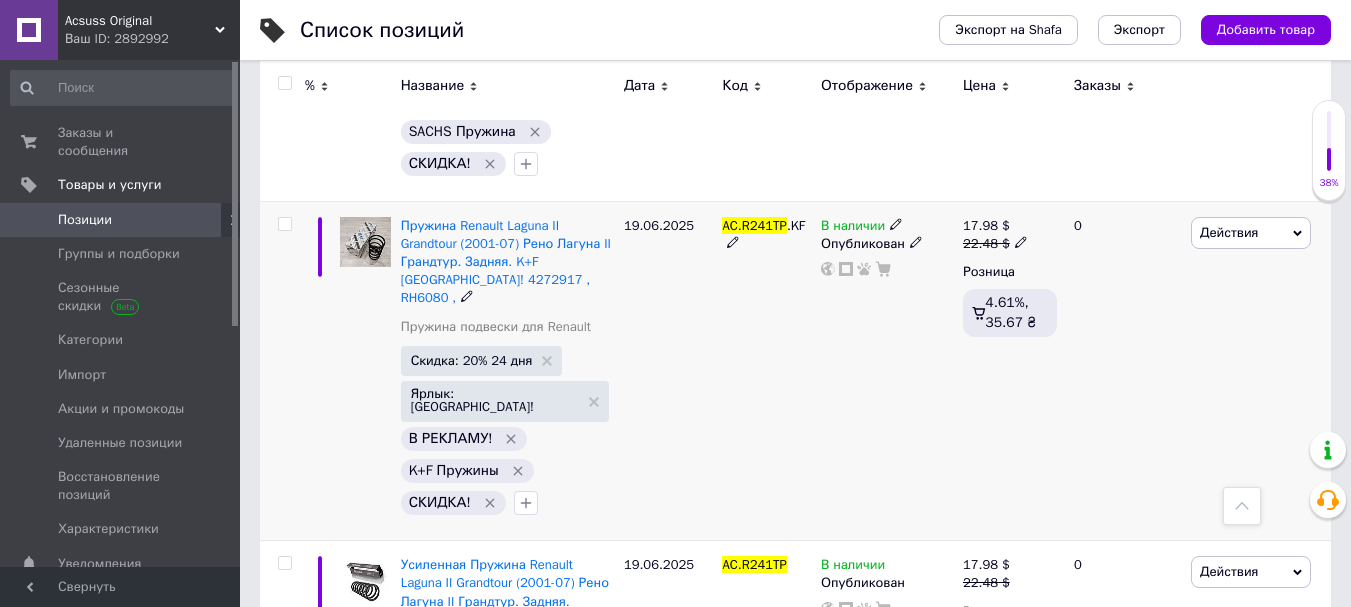 type on "AC.R241TP" 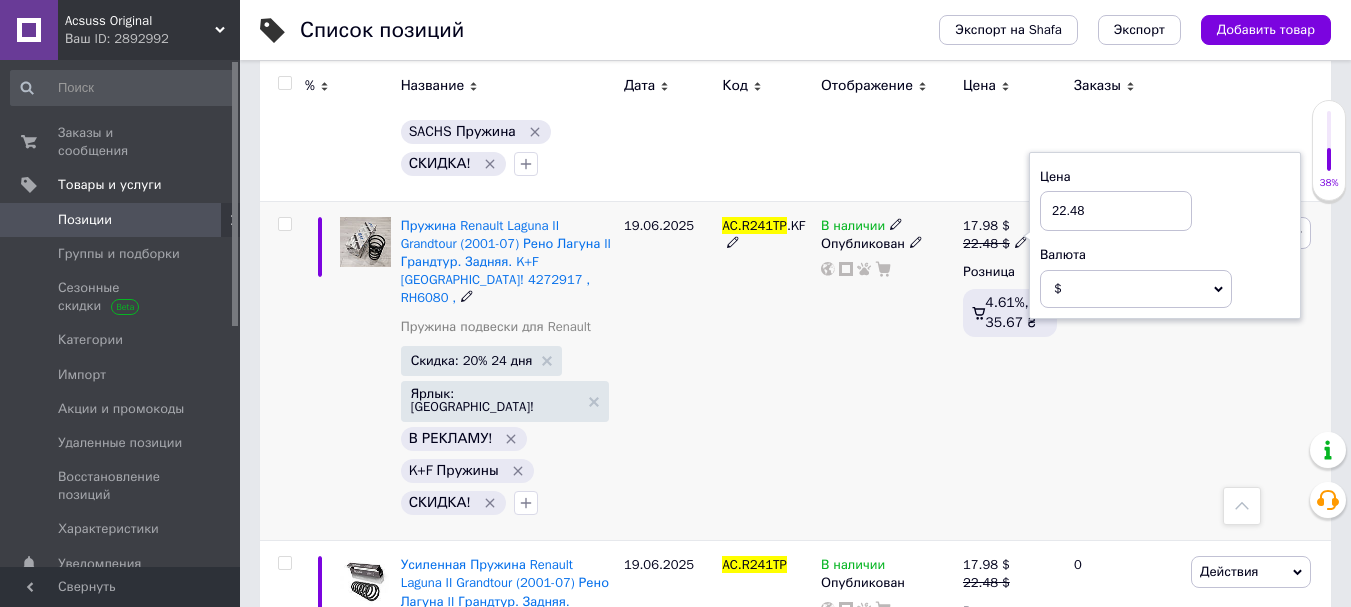 click on "22.48" at bounding box center [1116, 211] 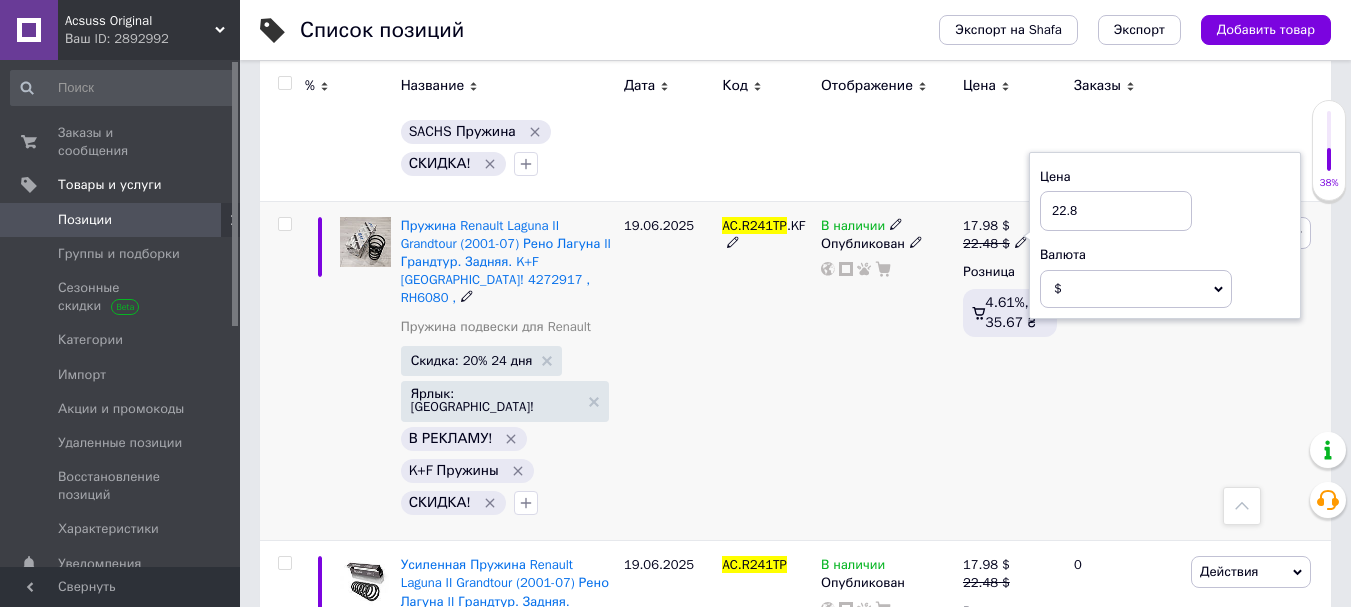 click on "22.8" at bounding box center [1116, 211] 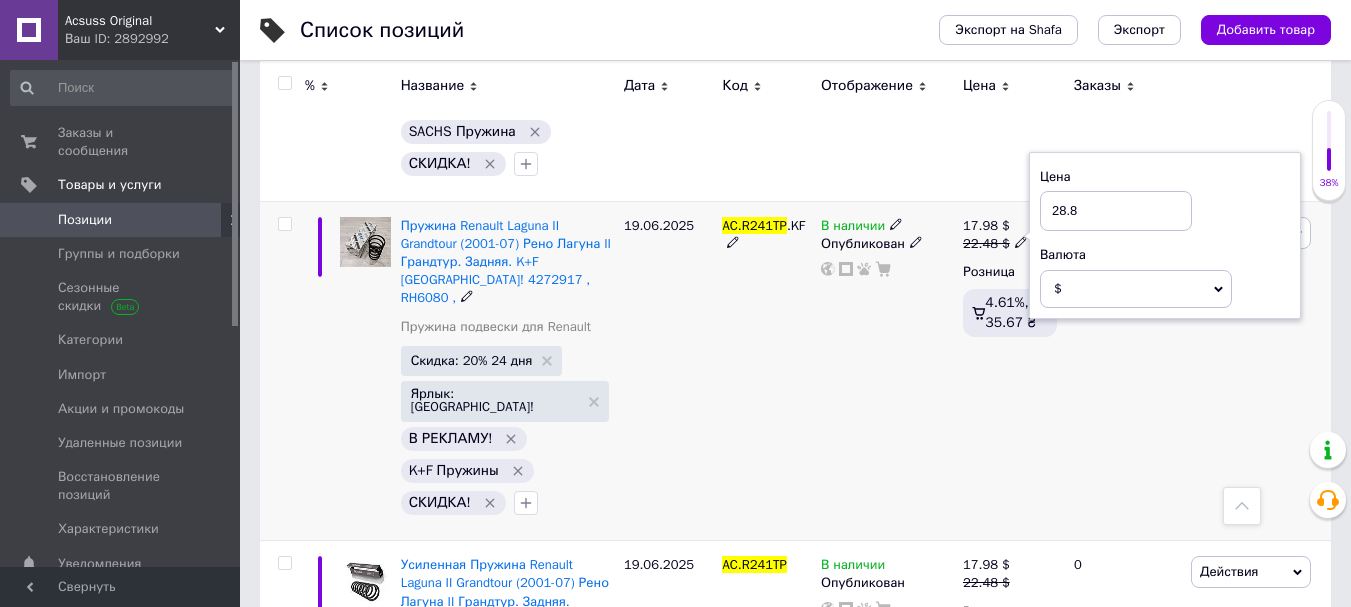 type on "28.8" 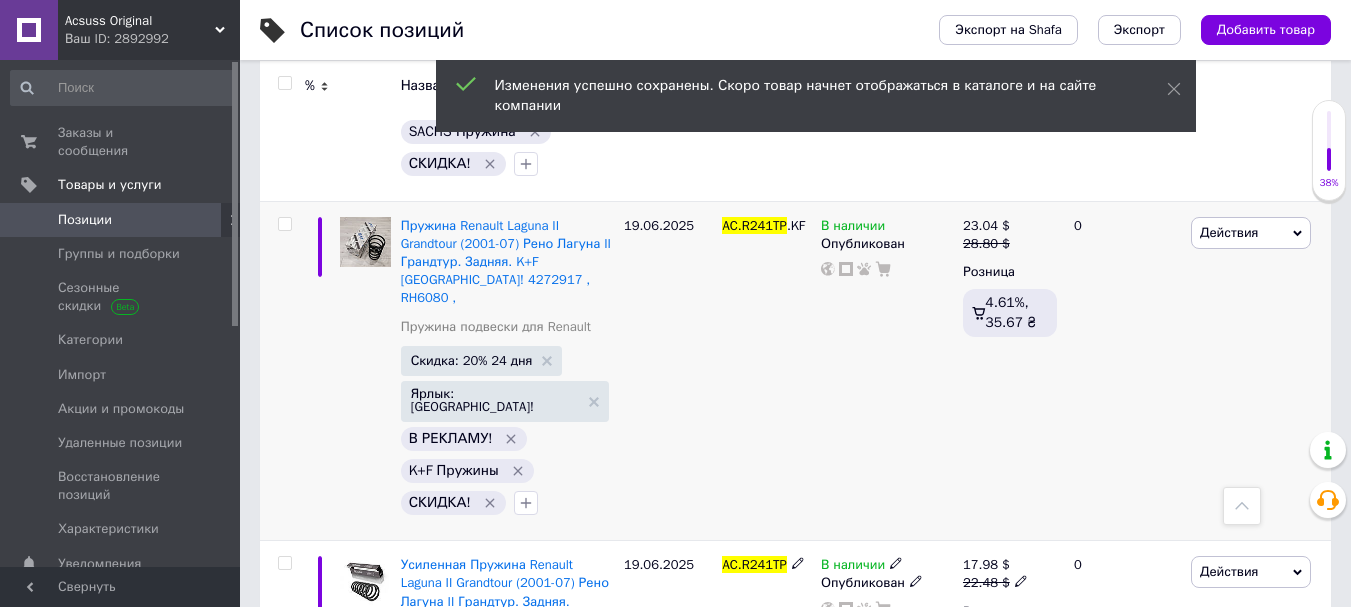 scroll, scrollTop: 1000, scrollLeft: 0, axis: vertical 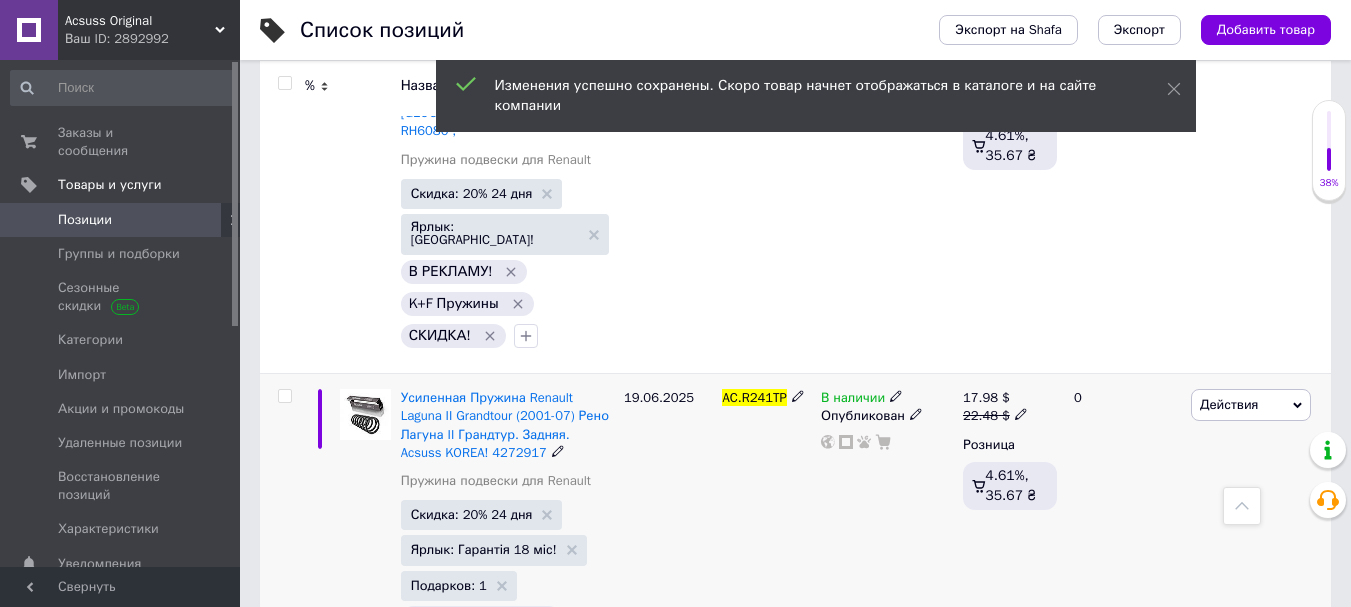 click 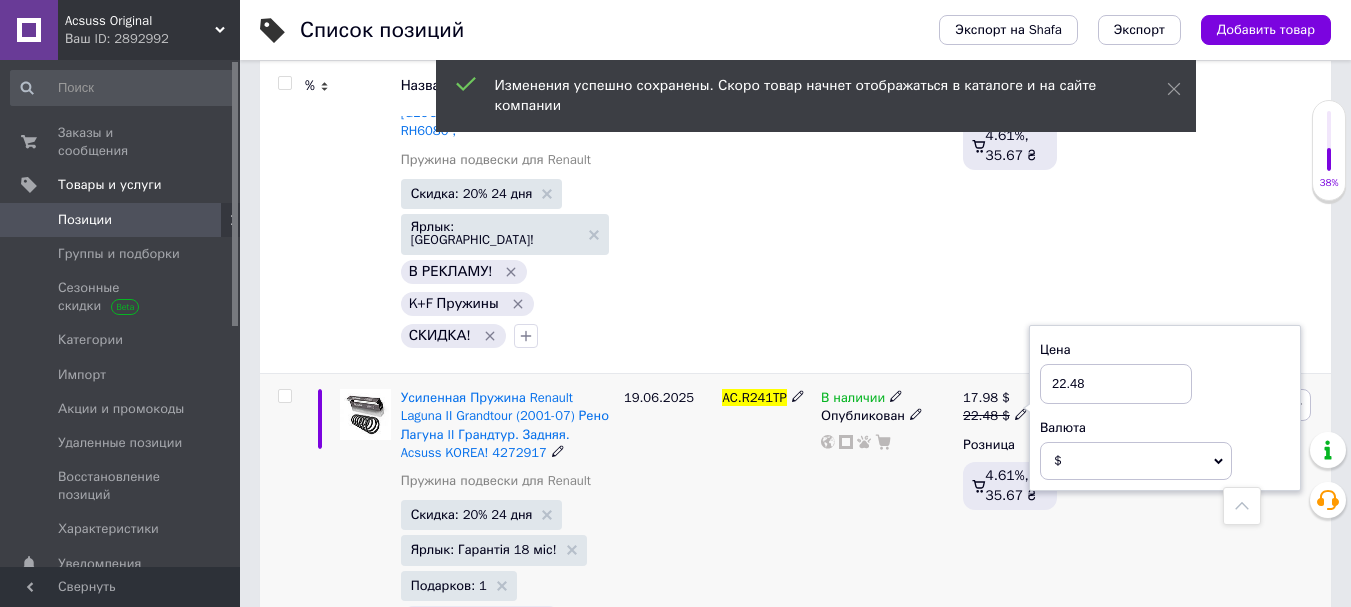 click on "22.48" at bounding box center [1116, 384] 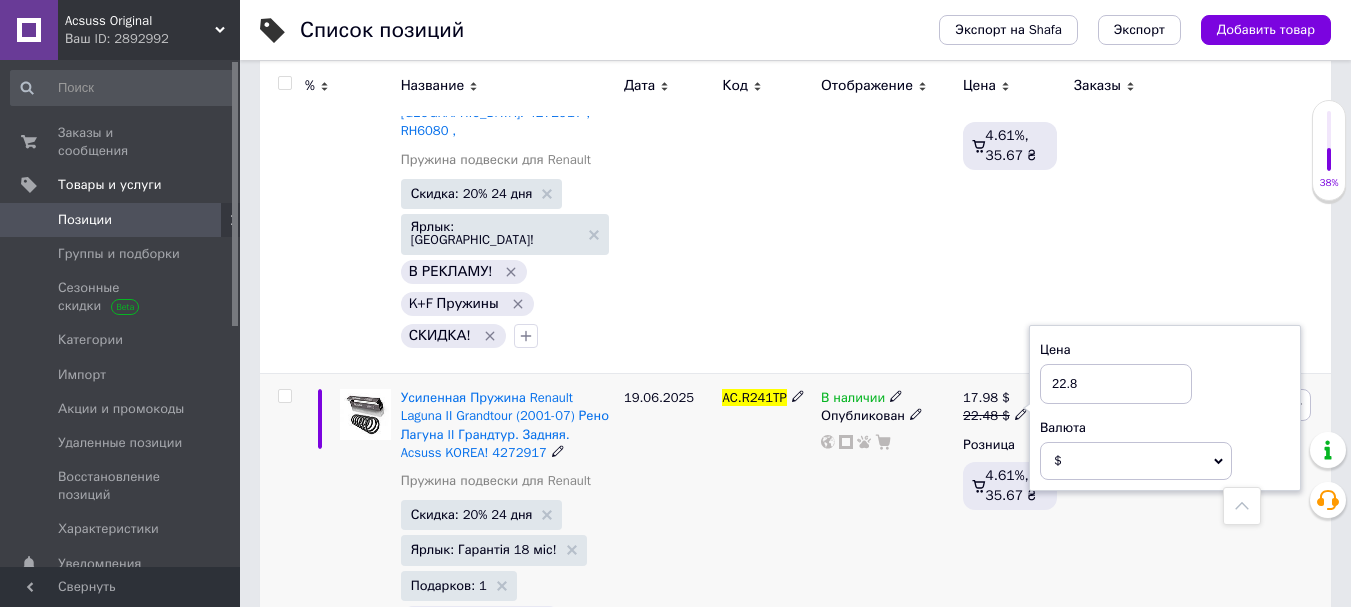 click on "22.8" at bounding box center (1116, 384) 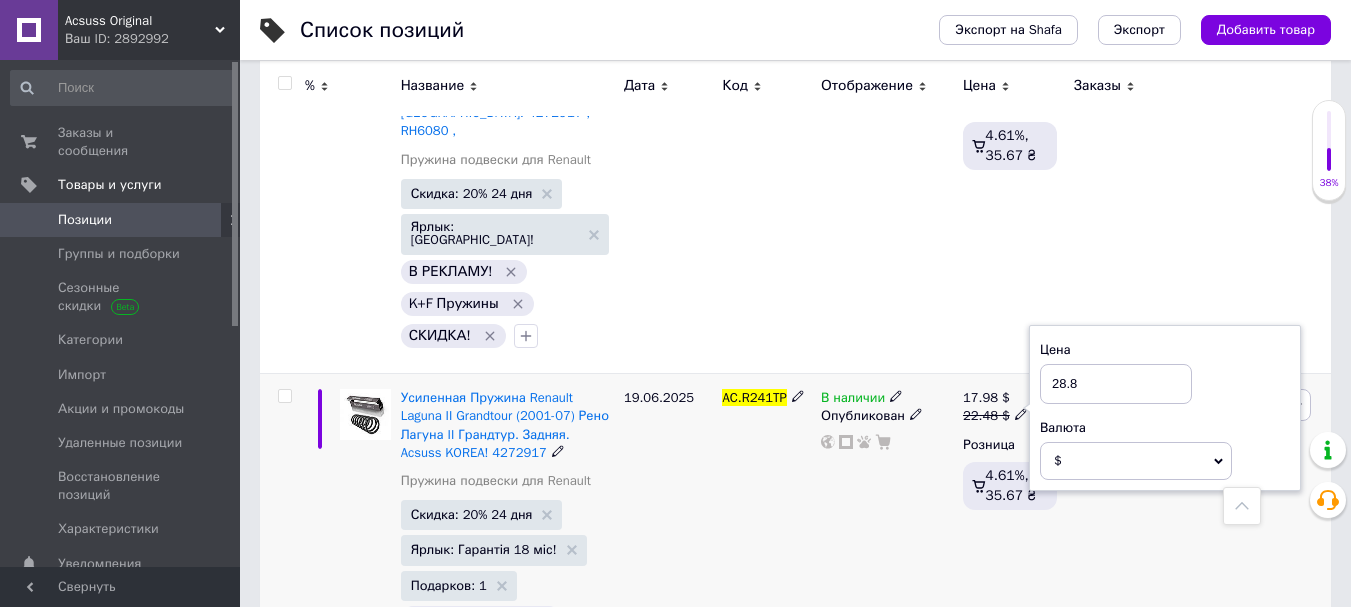type on "28.8" 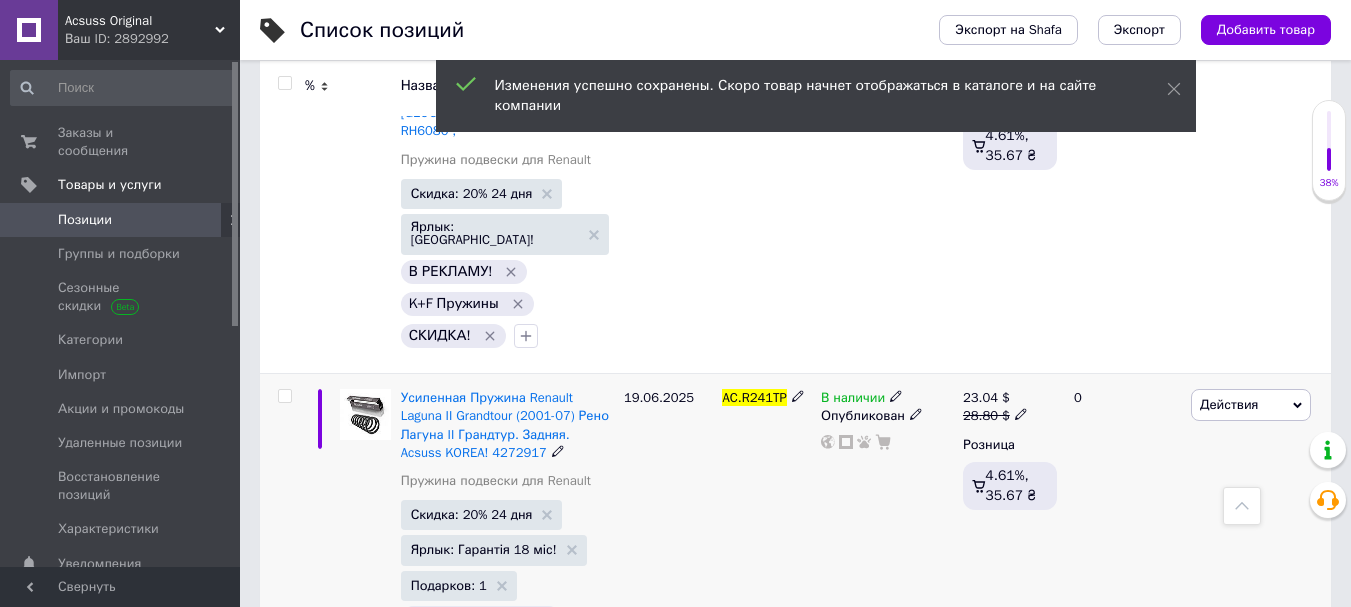 scroll, scrollTop: 1092, scrollLeft: 0, axis: vertical 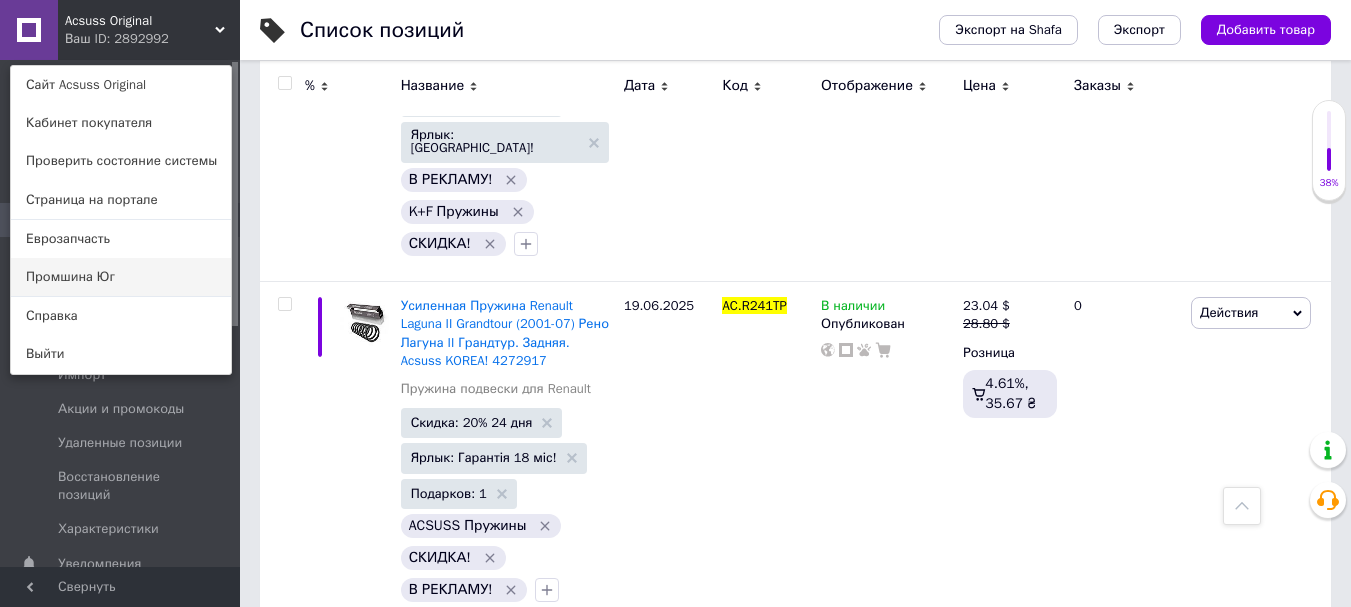 click on "Промшина Юг" at bounding box center (121, 277) 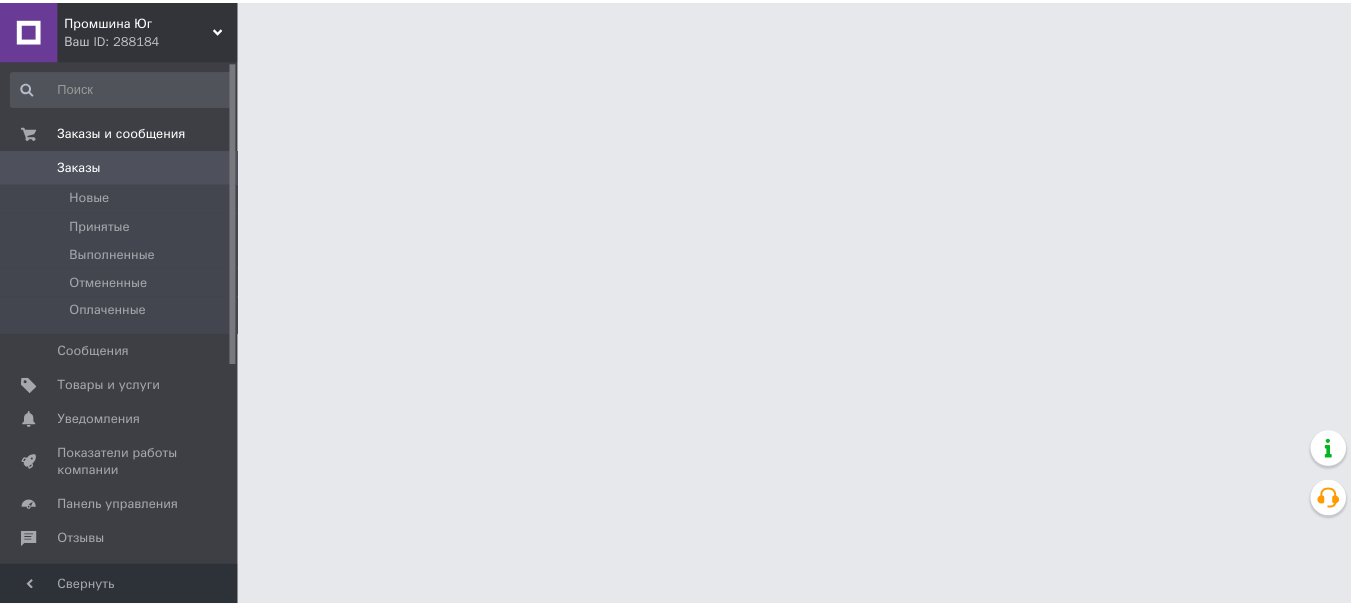 scroll, scrollTop: 0, scrollLeft: 0, axis: both 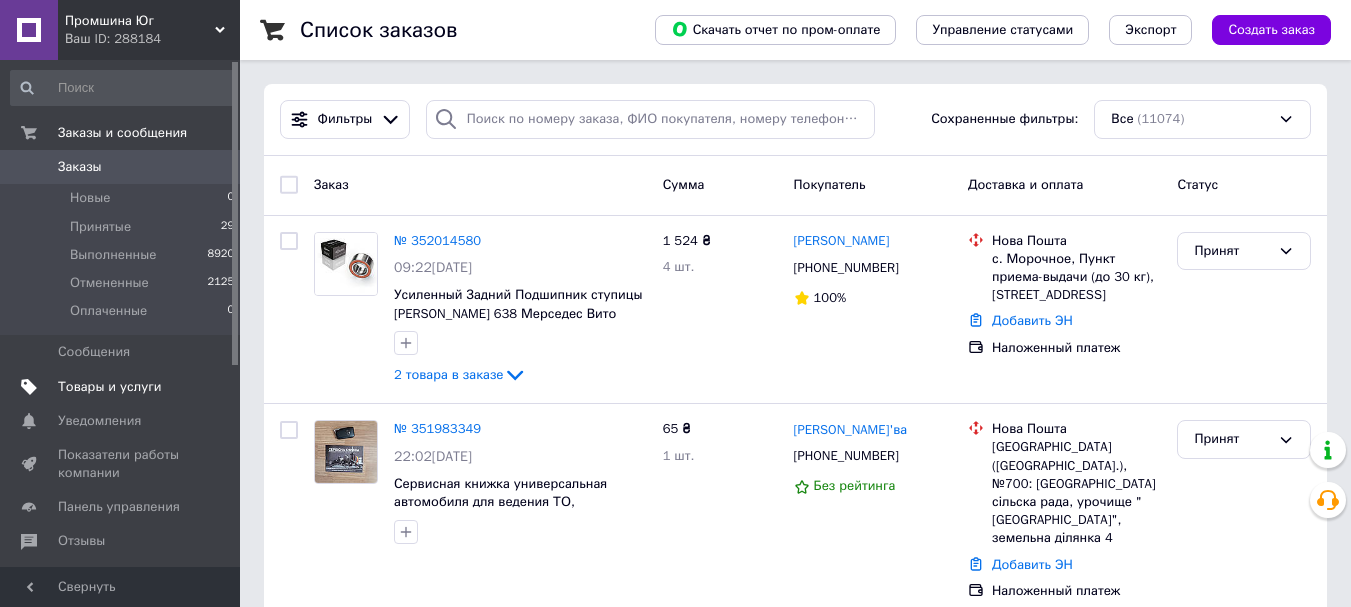 click on "Товары и услуги" at bounding box center (110, 387) 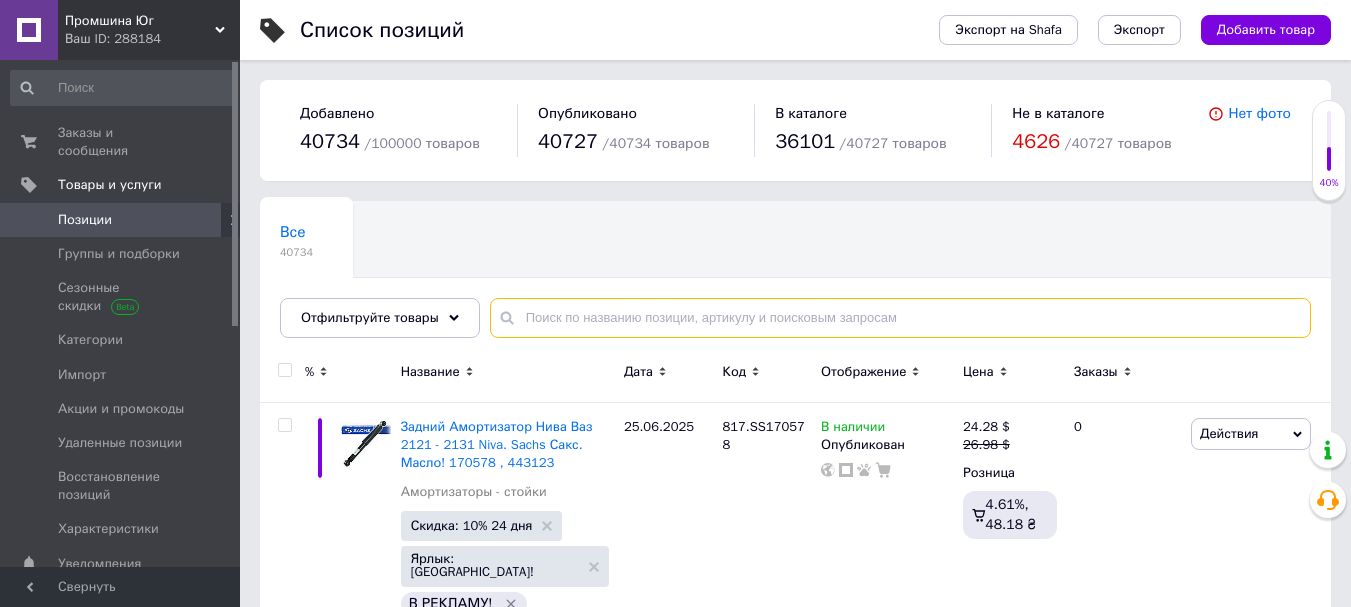 click at bounding box center [900, 318] 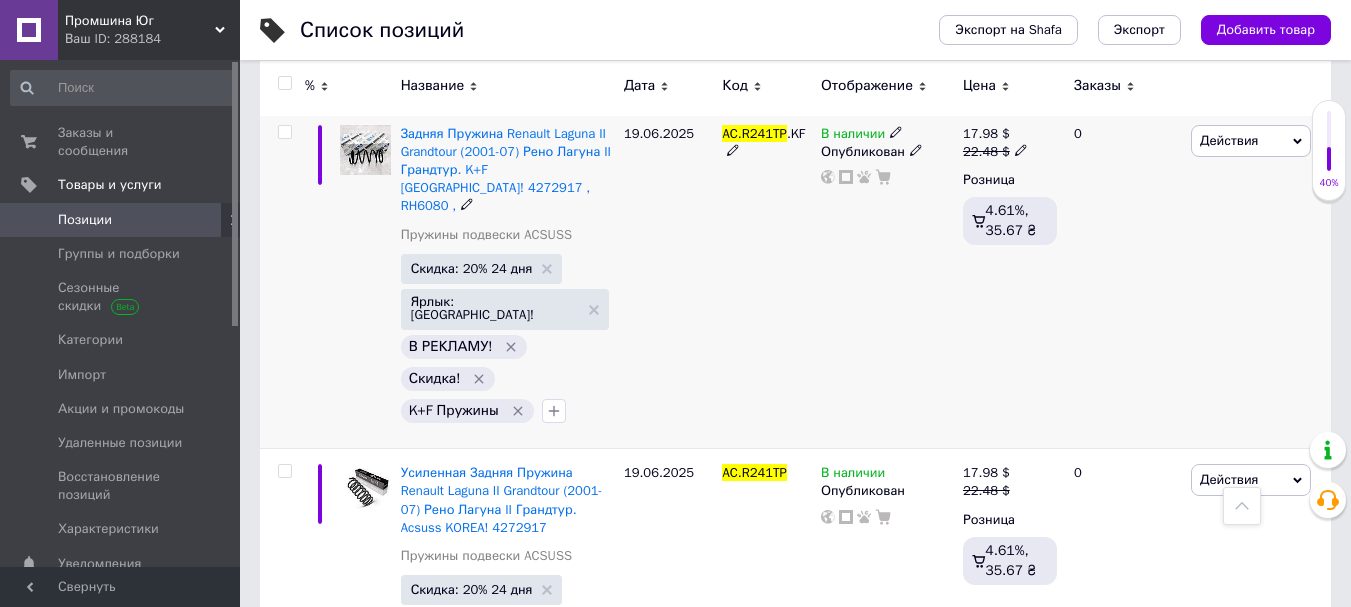 scroll, scrollTop: 759, scrollLeft: 0, axis: vertical 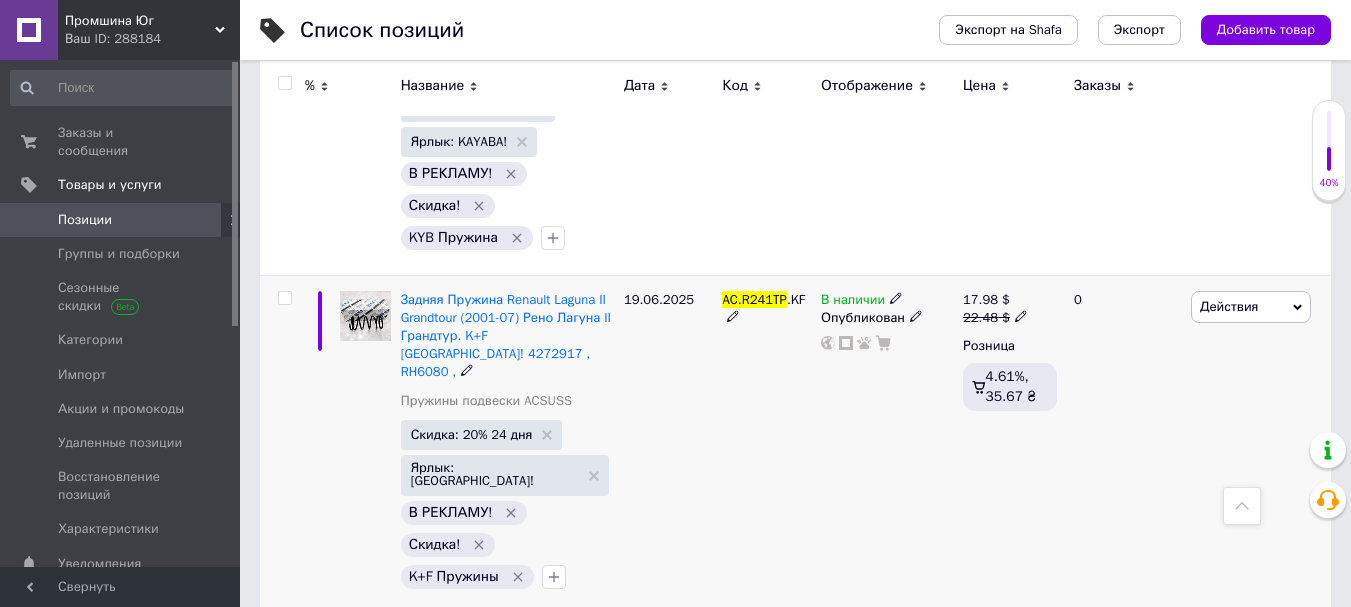 type on "AC.R241TP" 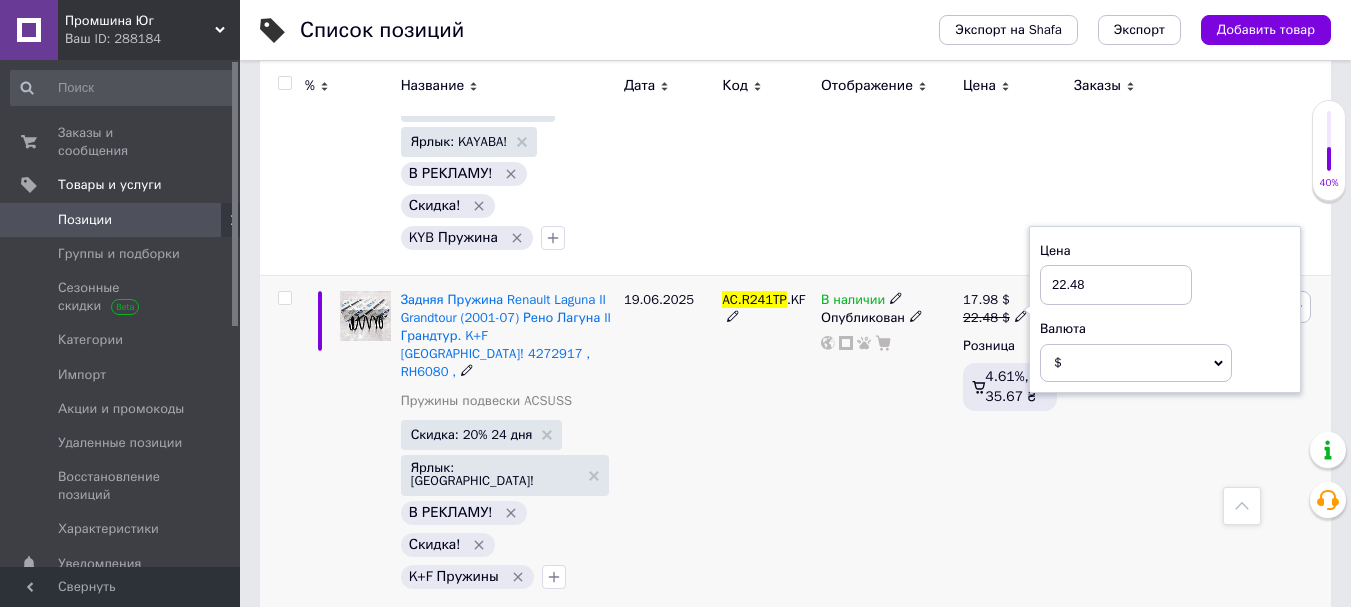 click on "22.48" at bounding box center (1116, 285) 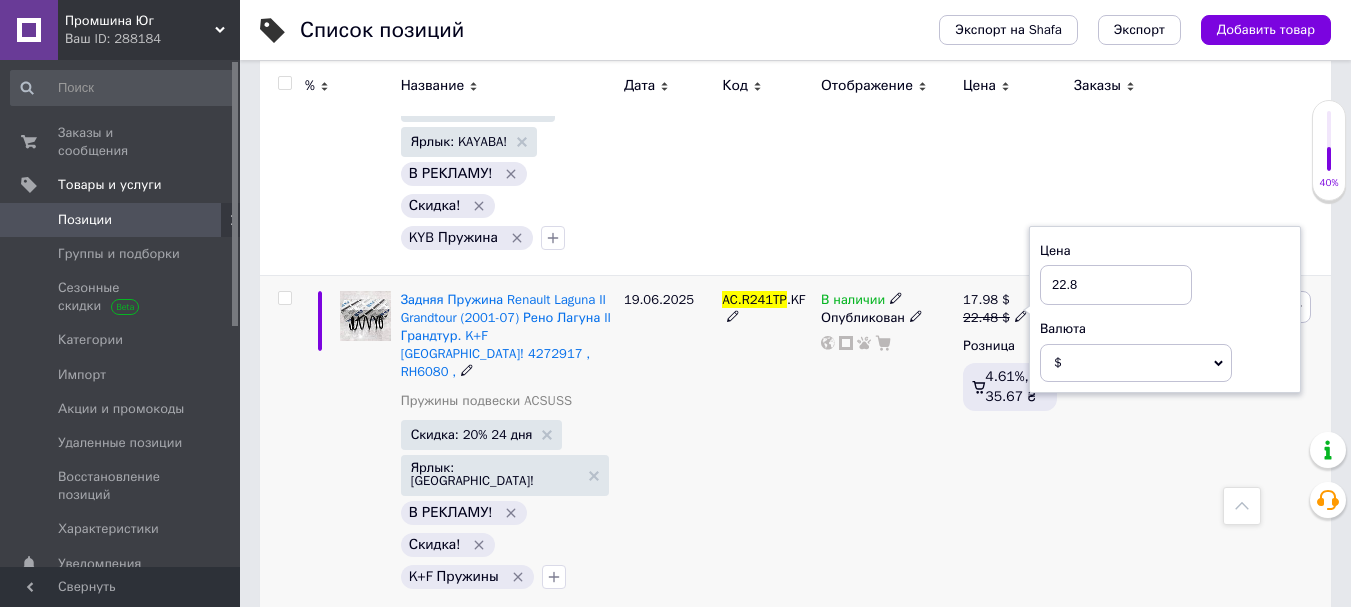 click on "22.8" at bounding box center [1116, 285] 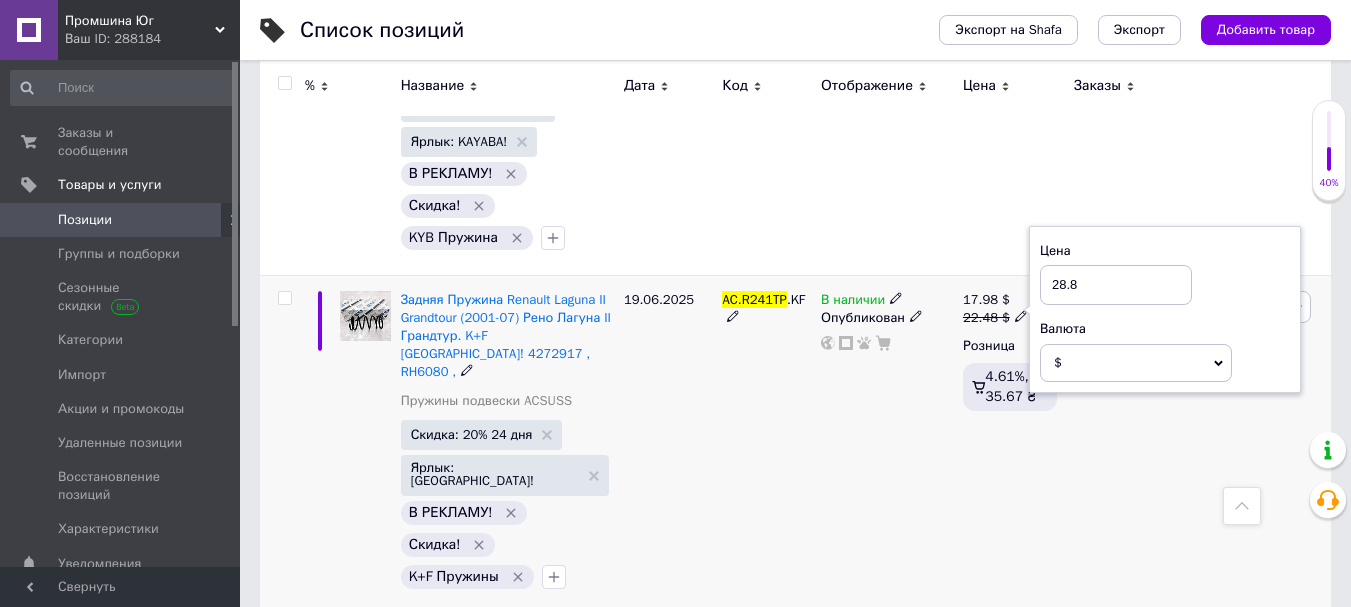 type on "28.8" 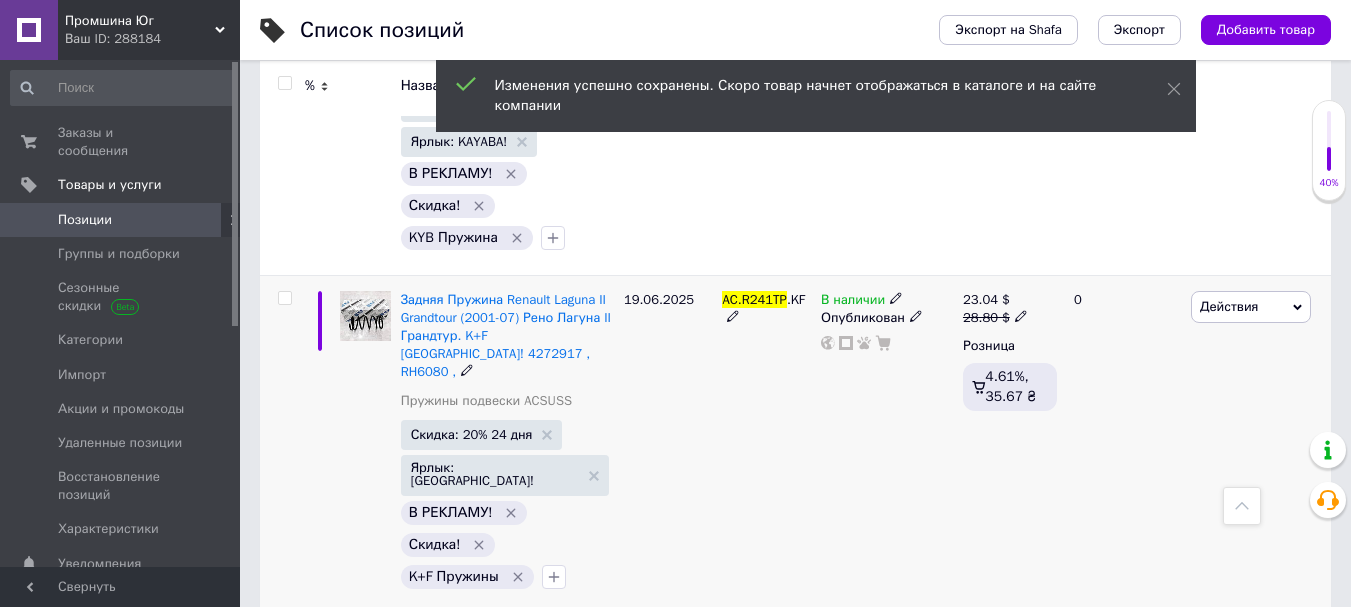 scroll, scrollTop: 925, scrollLeft: 0, axis: vertical 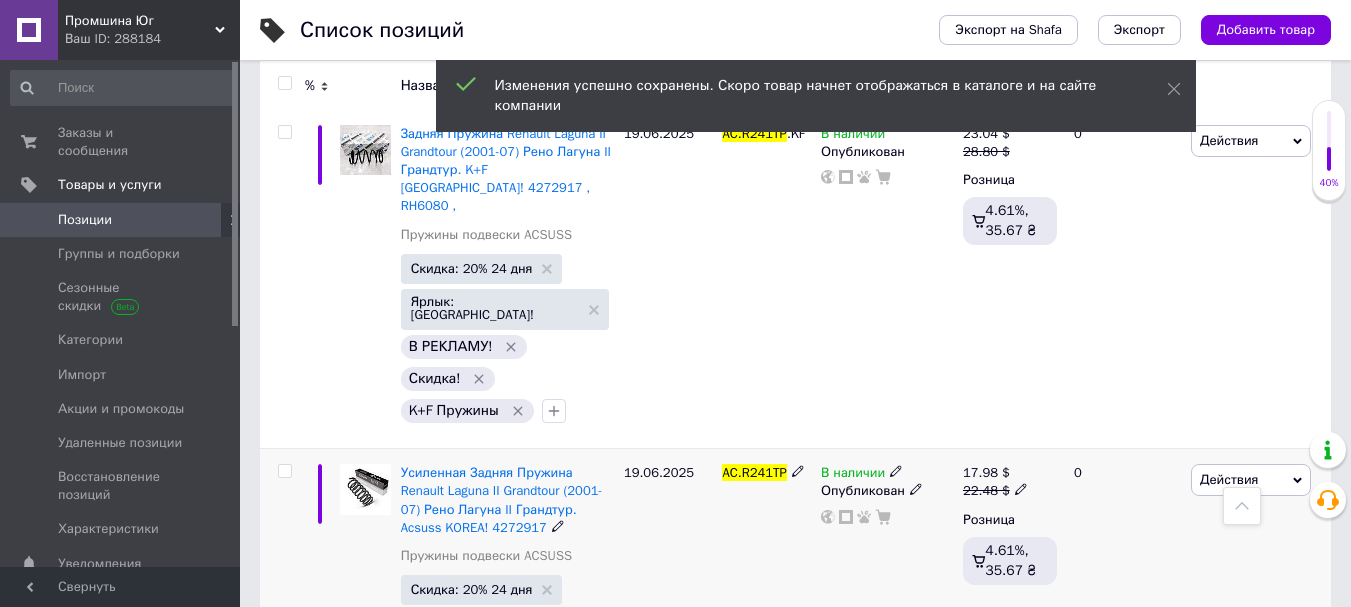 click 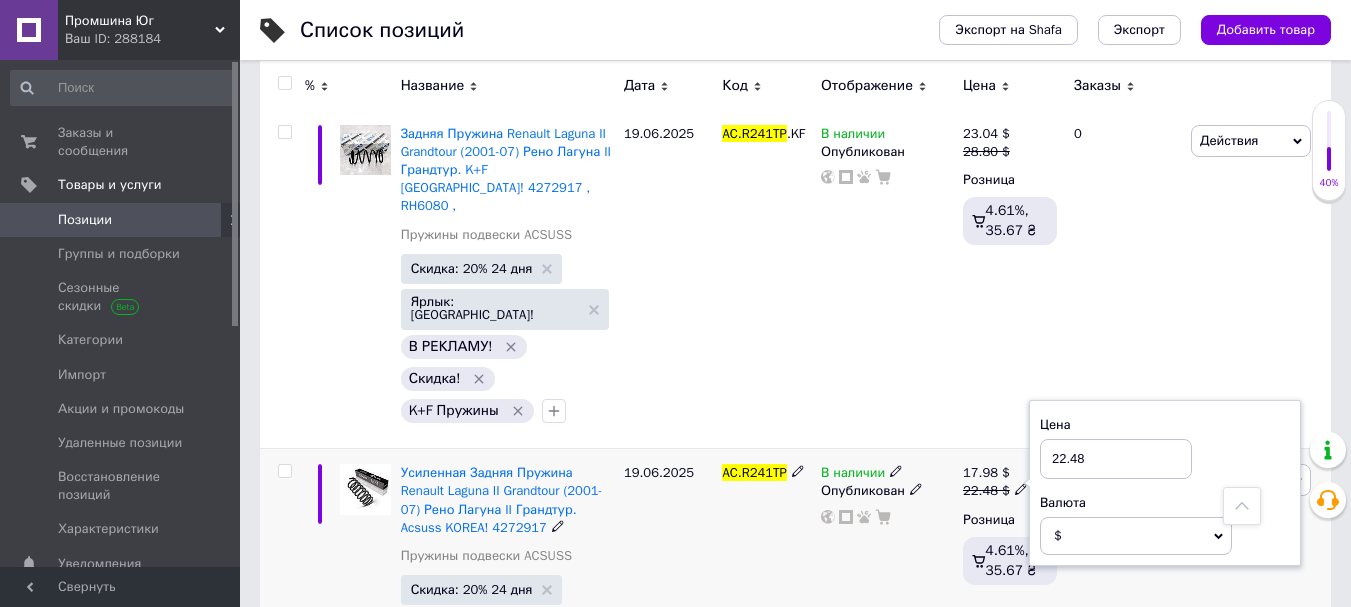 click on "22.48" at bounding box center (1116, 459) 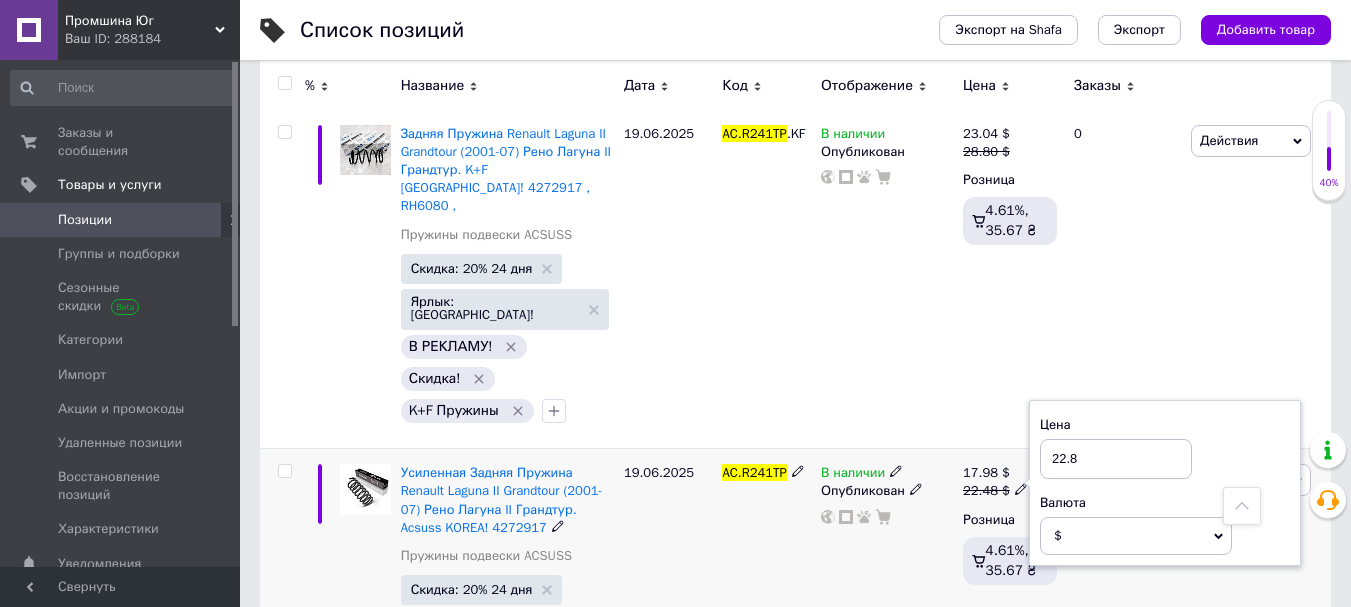 click on "22.8" at bounding box center [1116, 459] 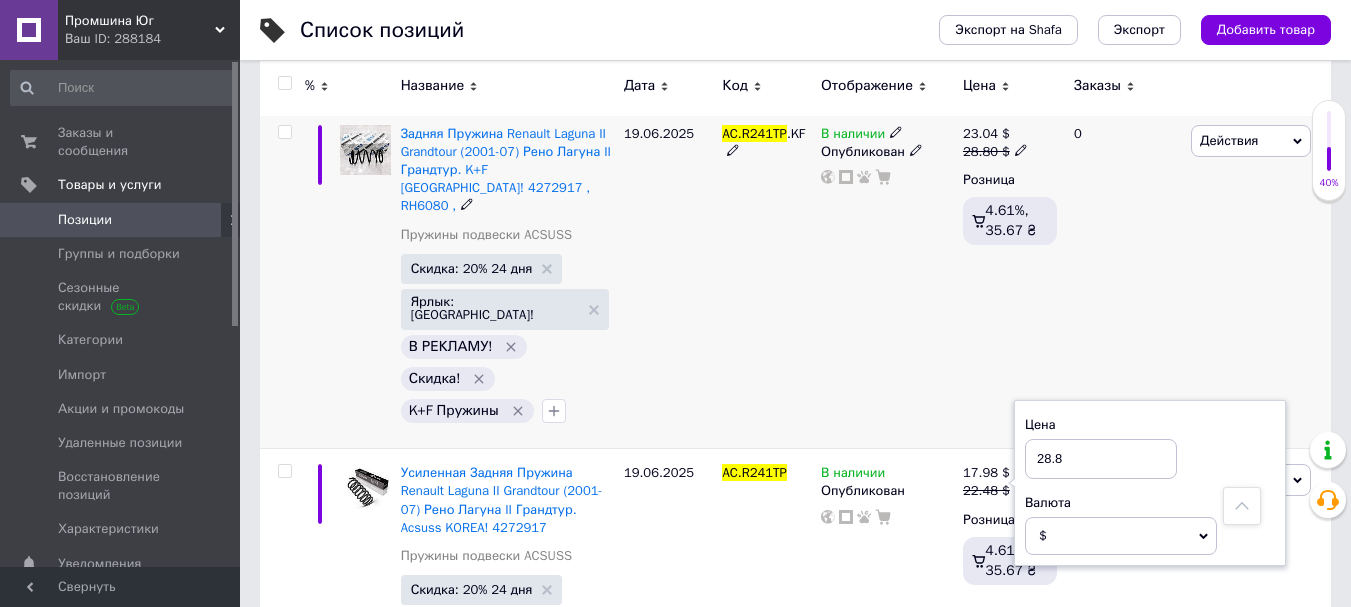 type on "28.8" 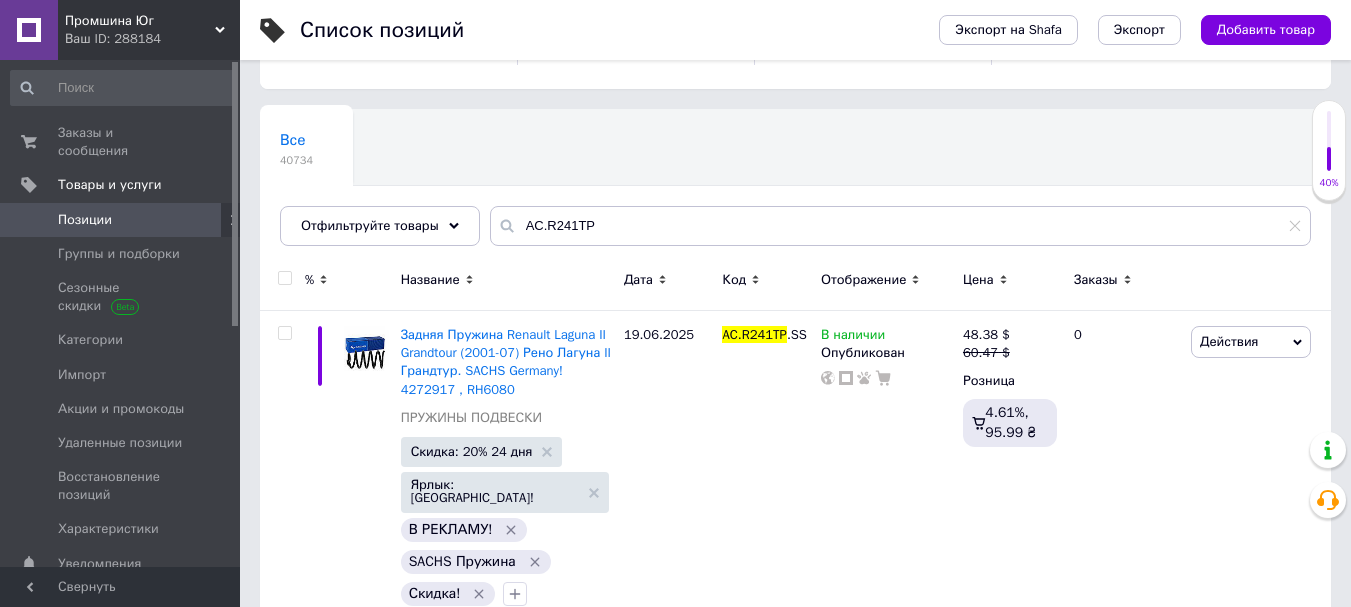 scroll, scrollTop: 0, scrollLeft: 0, axis: both 